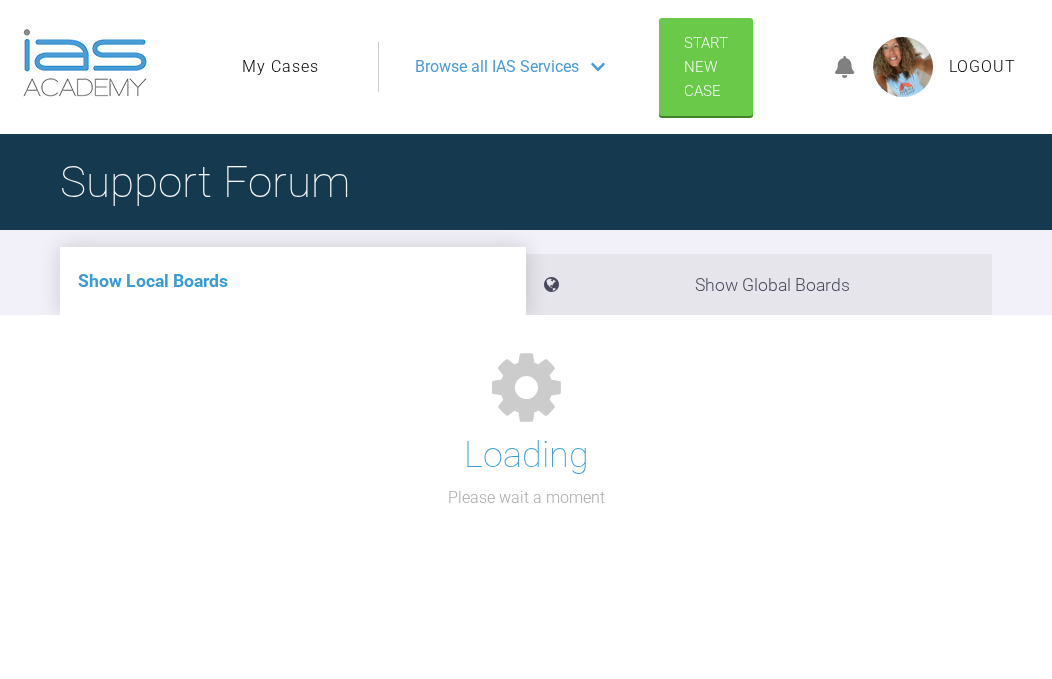 scroll, scrollTop: 0, scrollLeft: 0, axis: both 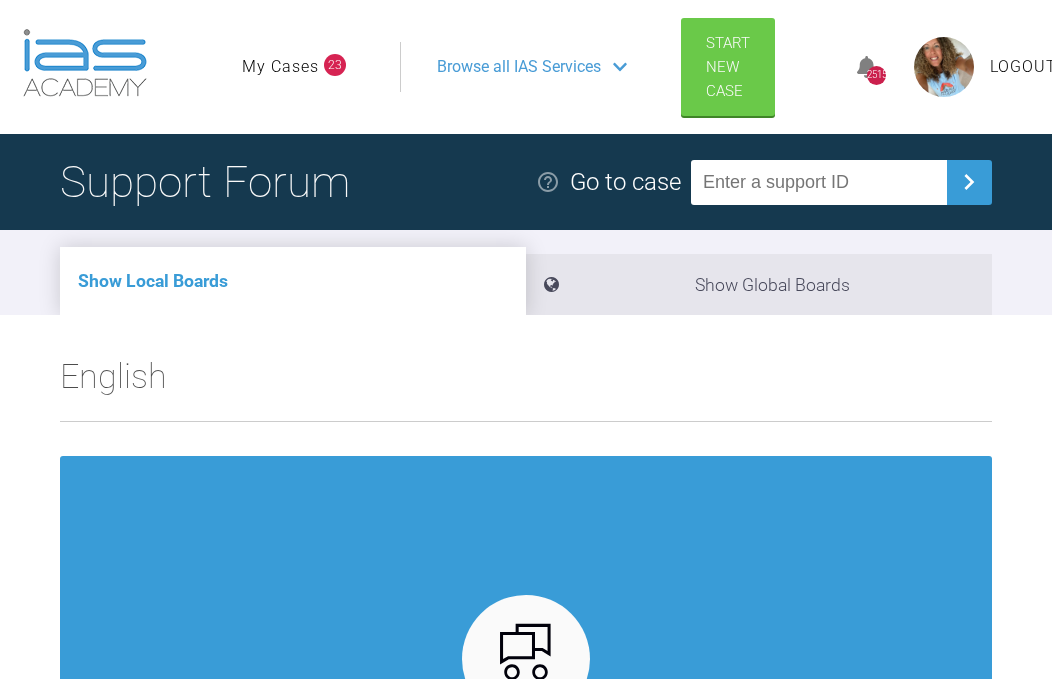 click on "My Cases" at bounding box center [280, 67] 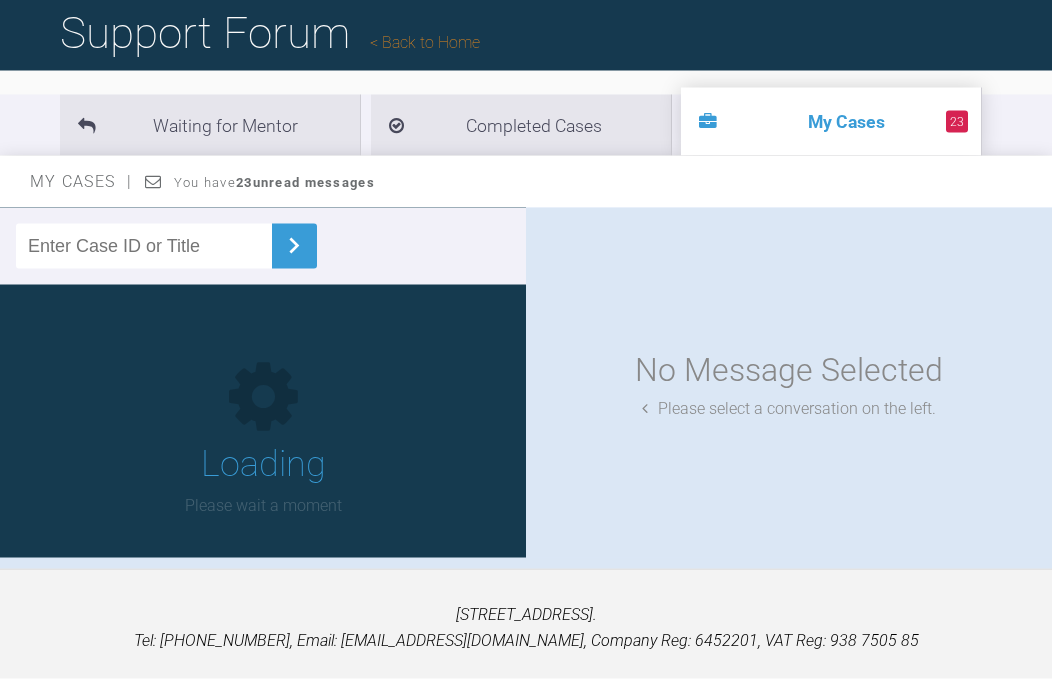 scroll, scrollTop: 220, scrollLeft: 0, axis: vertical 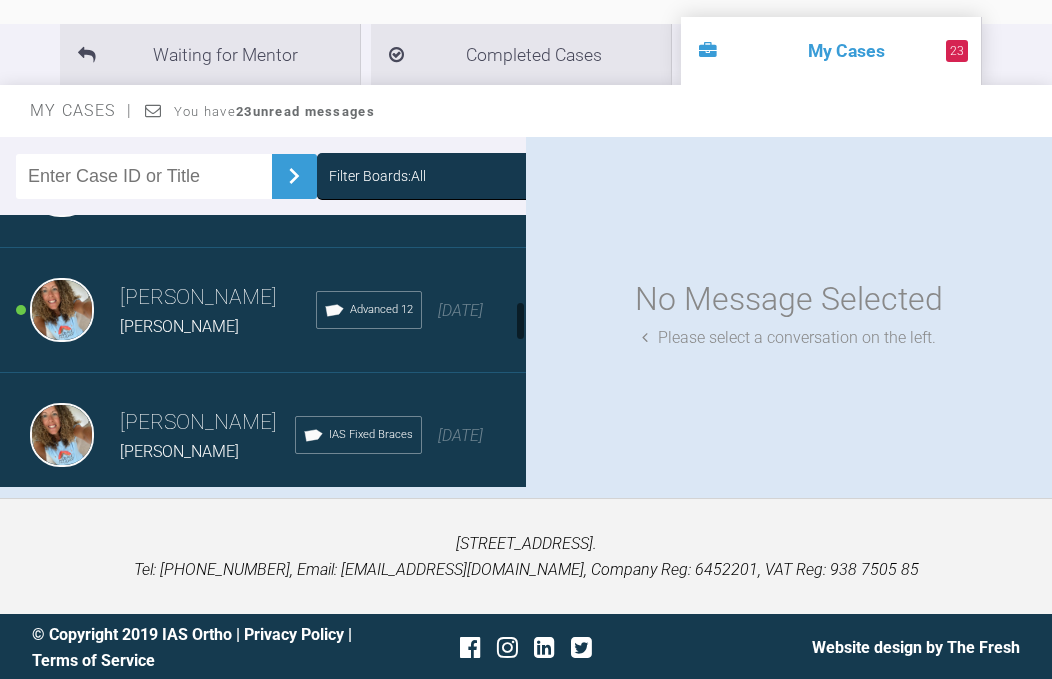 click on "[DATE]" at bounding box center [460, 185] 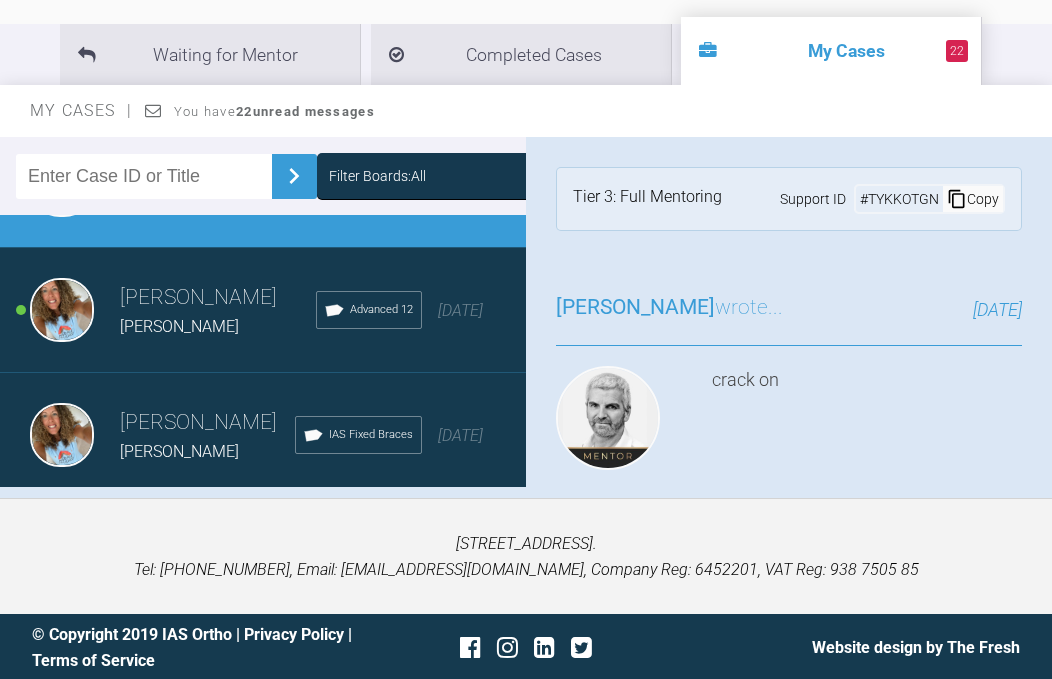 click on "Advanced 12" at bounding box center (381, 310) 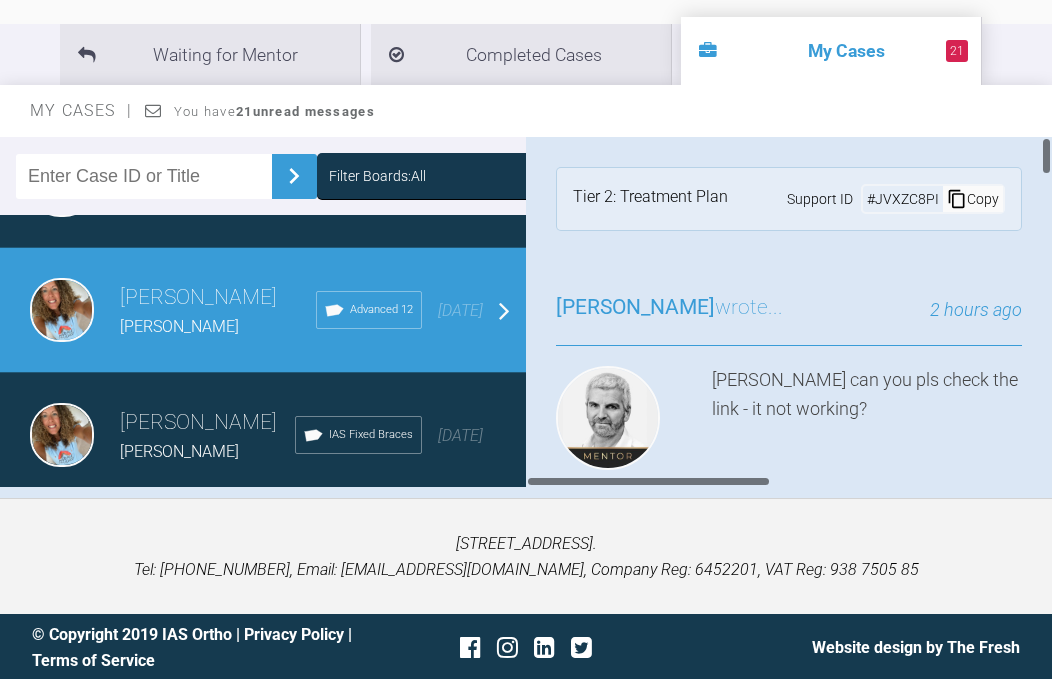 click on "Reply" at bounding box center (649, 536) 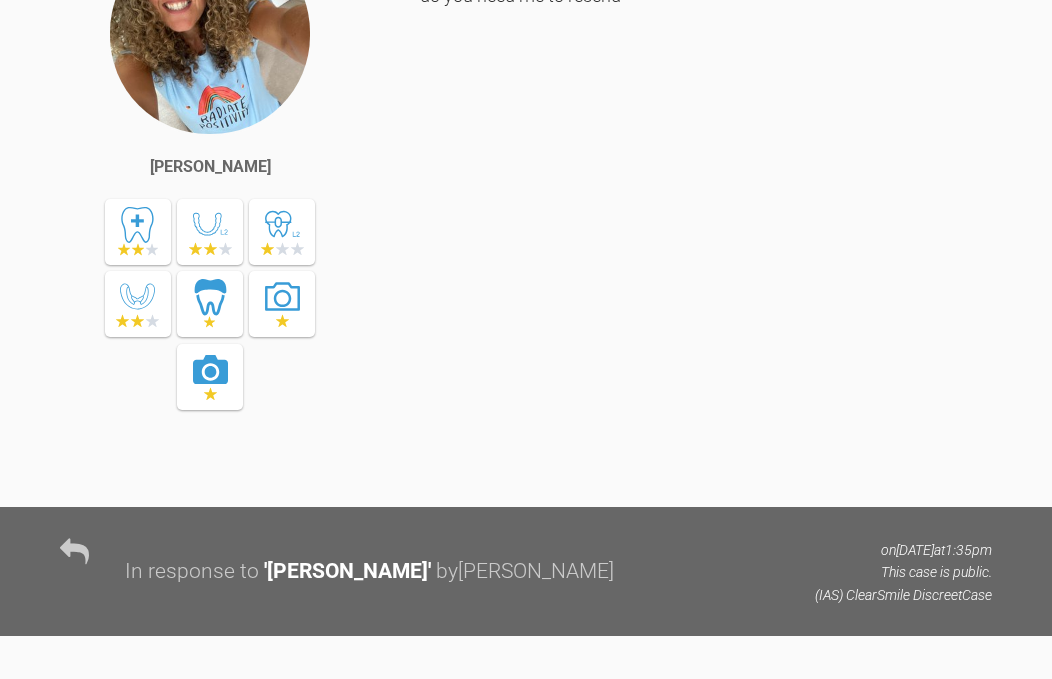 scroll, scrollTop: 6847, scrollLeft: 0, axis: vertical 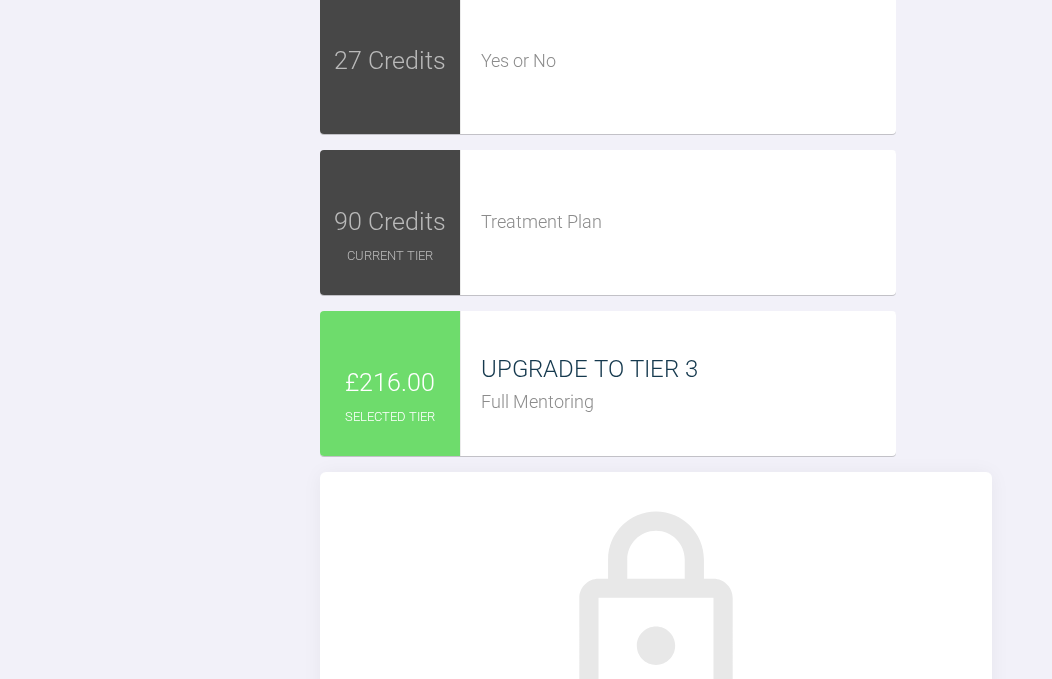 click at bounding box center [656, -129] 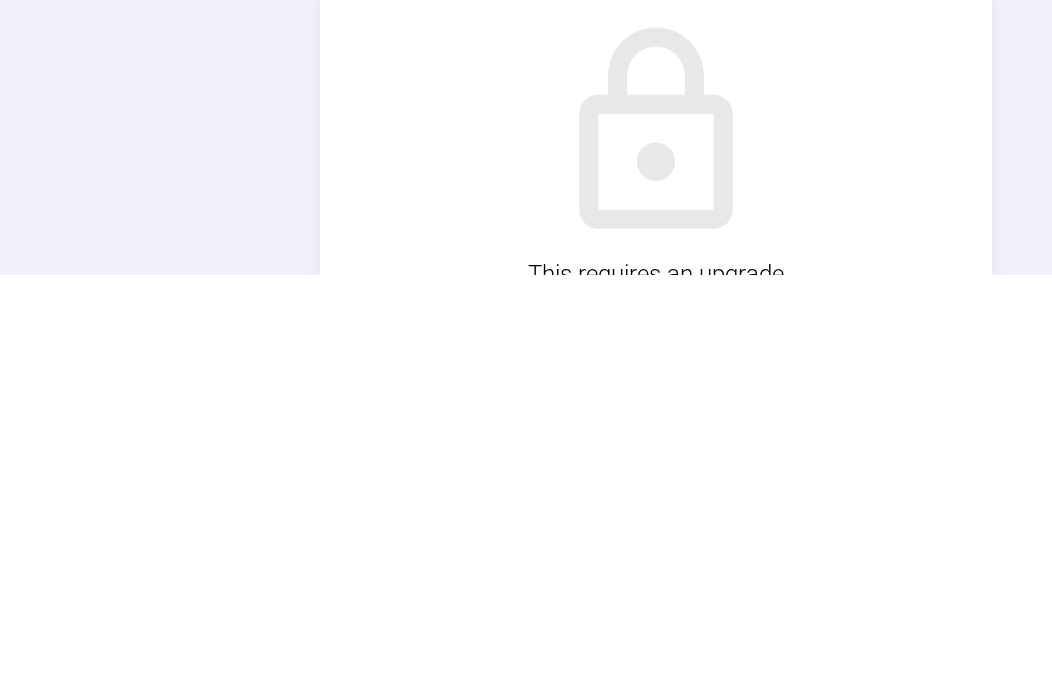 click on "Full Mentoring" at bounding box center [688, 322] 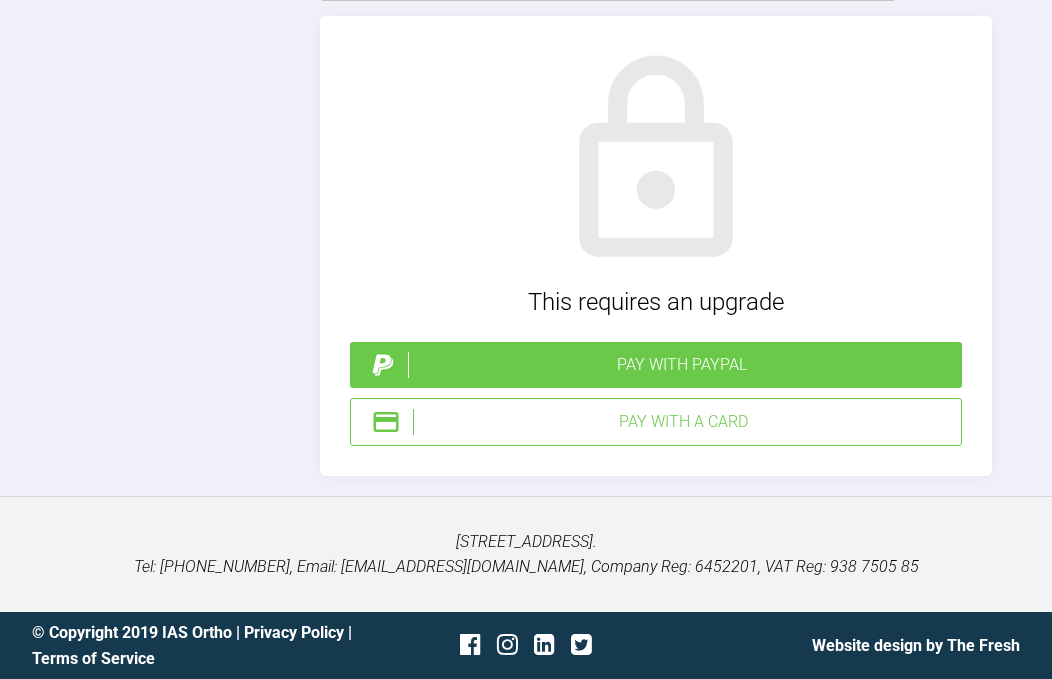 click on "Pay with PayPal" at bounding box center (681, 365) 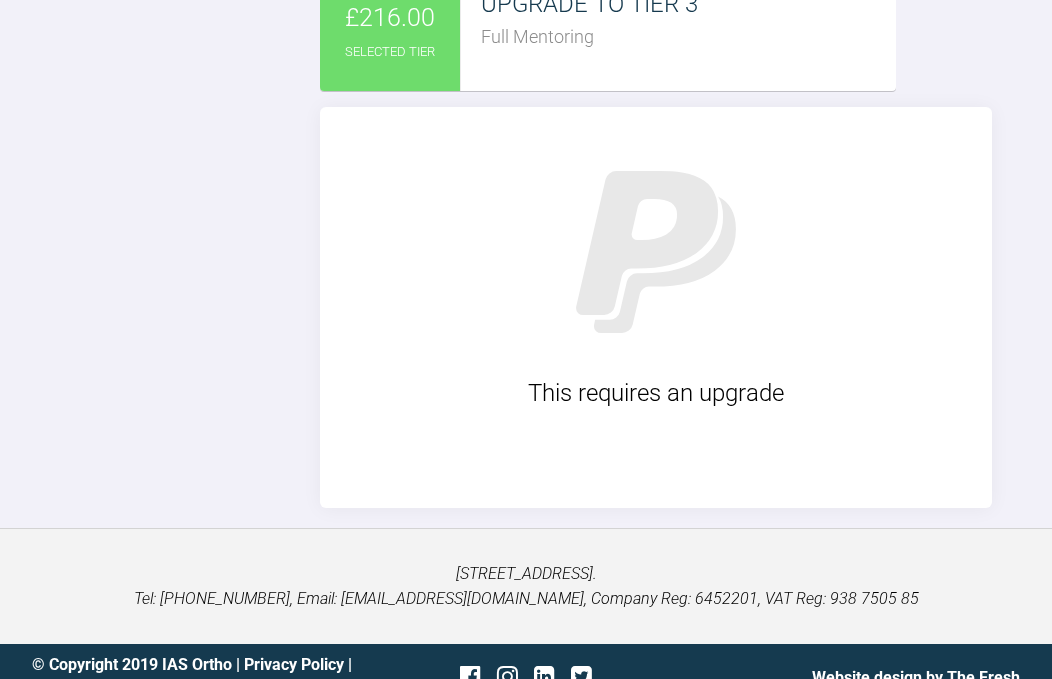 scroll, scrollTop: 7203, scrollLeft: 0, axis: vertical 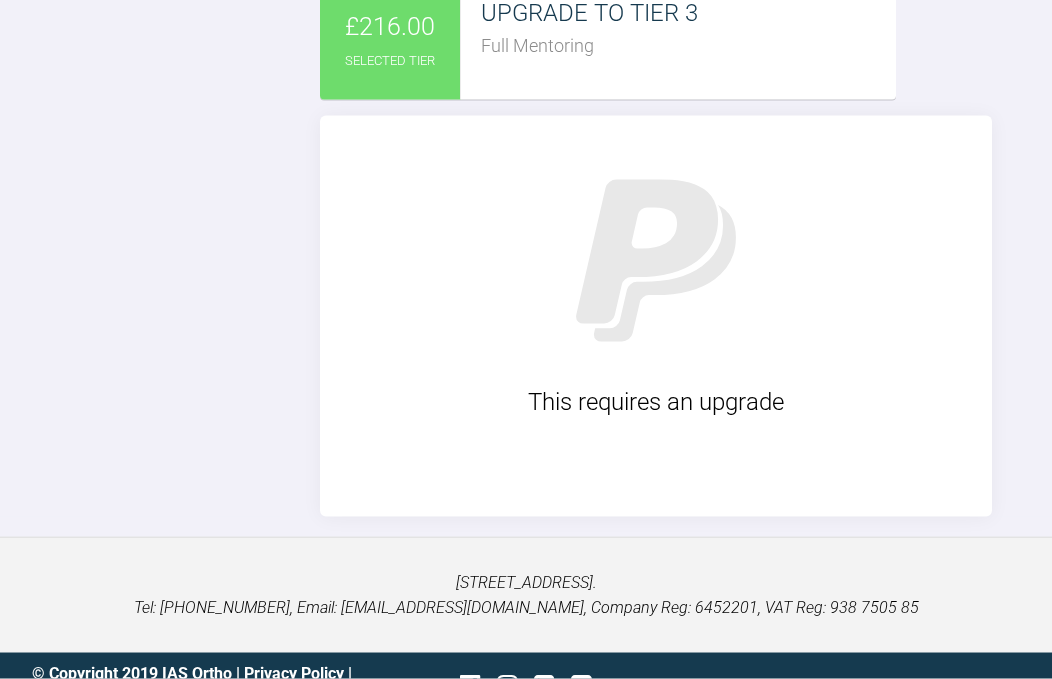 click on "Full Mentoring" at bounding box center (688, 46) 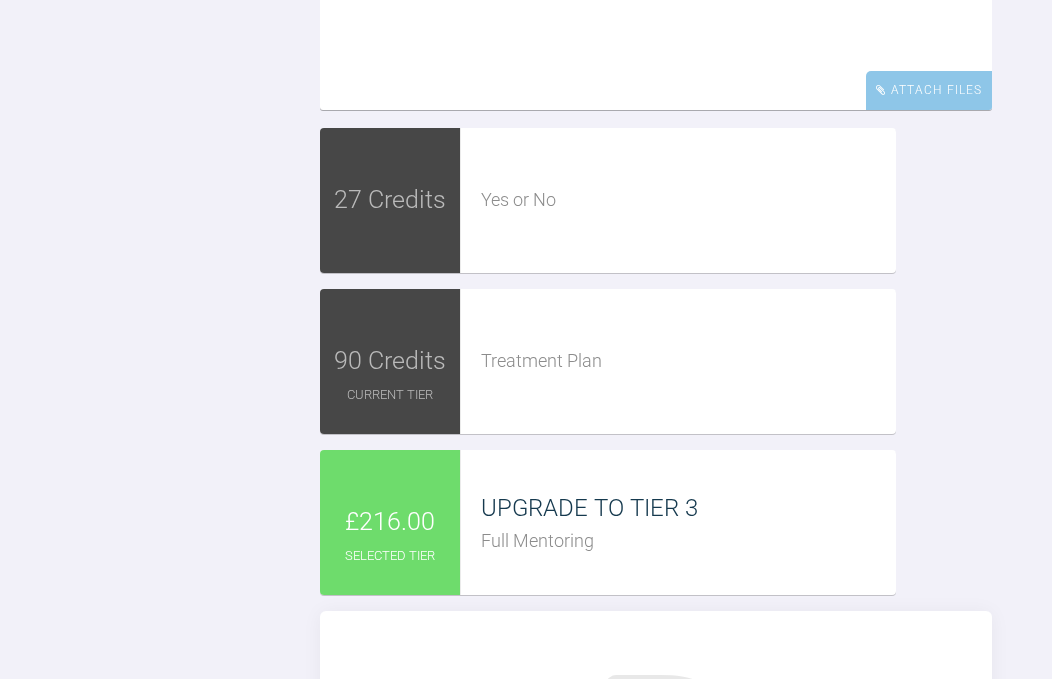scroll, scrollTop: 6689, scrollLeft: 0, axis: vertical 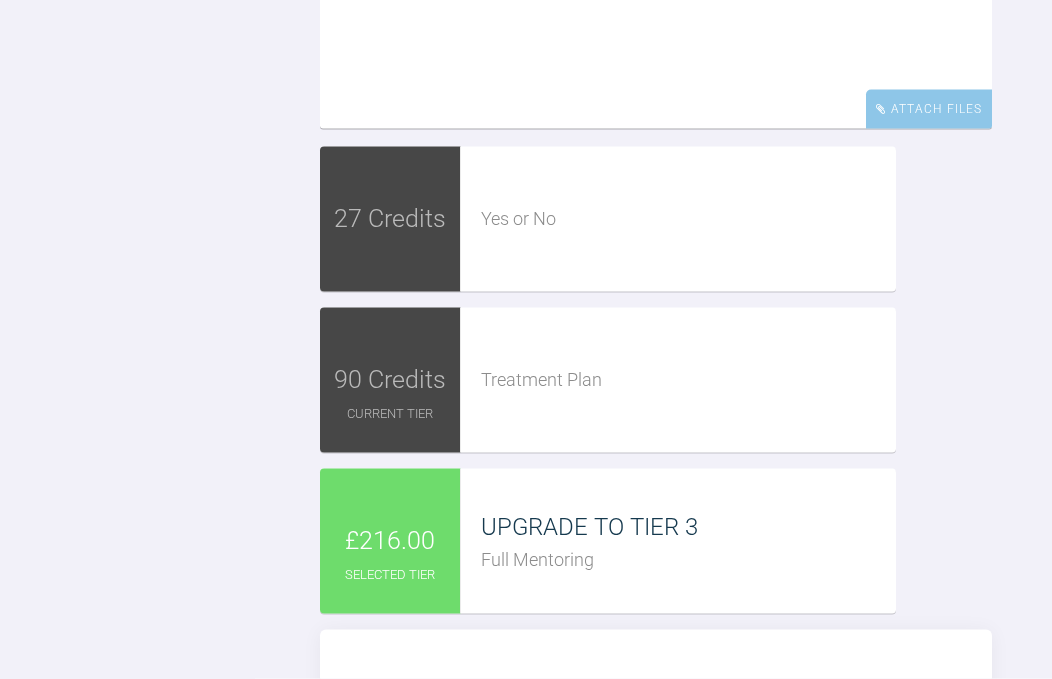 click on "https://iaslab.co.uk/OnyxTest/Viewer/main.html?mlink=https://iaslab.co.uk/OnyxTest/Client5070/117503/FD6121150B294C39AD1309A8EBAF3886.iiwgl&fg=fff&bg=000&p=SIYWAK" at bounding box center (656, 29) 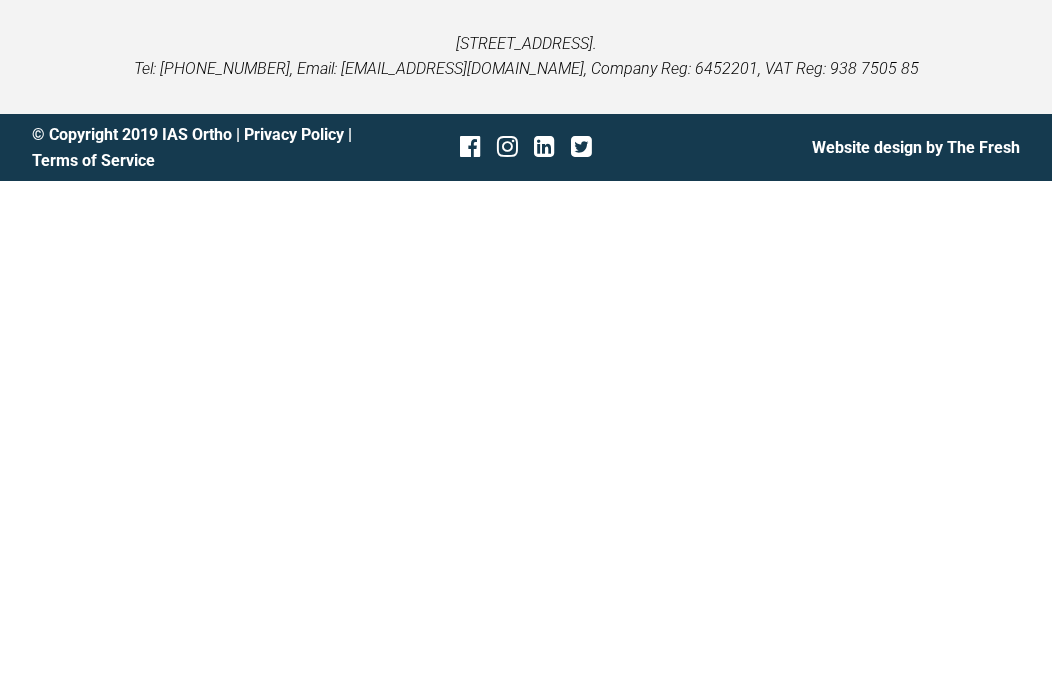 scroll, scrollTop: 7708, scrollLeft: 0, axis: vertical 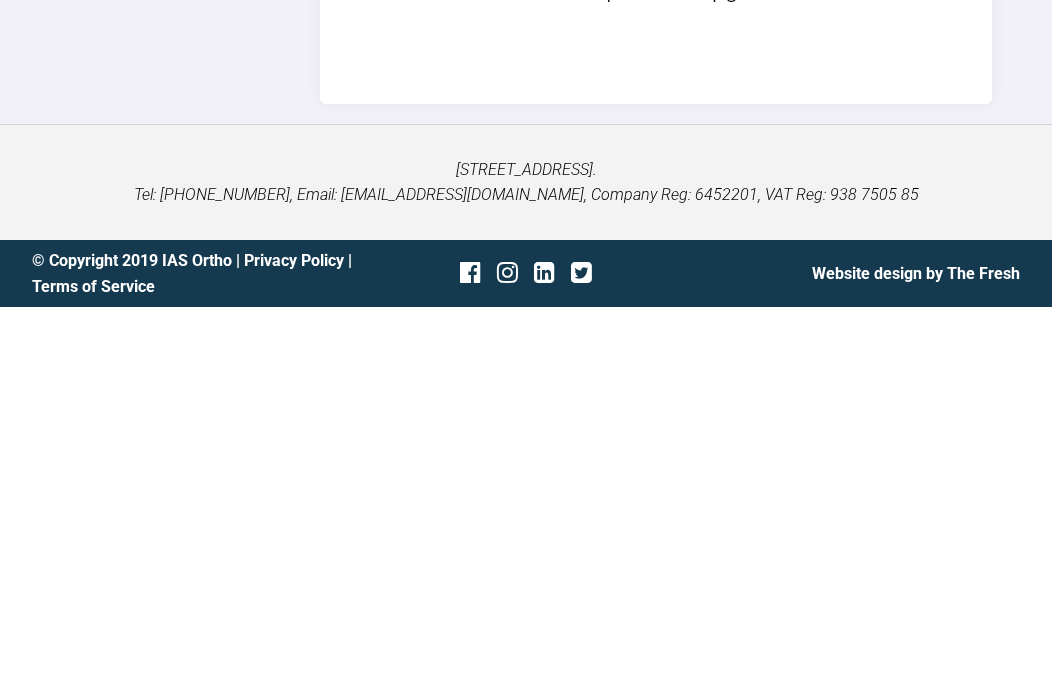 type on "https://iaslab.co.uk/OnyxTest/Viewer/main.html?mlink=https://iaslab.co.uk/OnyxTest/Client5070/117503/FD6121150B294C39AD1309A8EBAF3886.iiwgl&fg=fff&bg=000&p=SIYWAK" 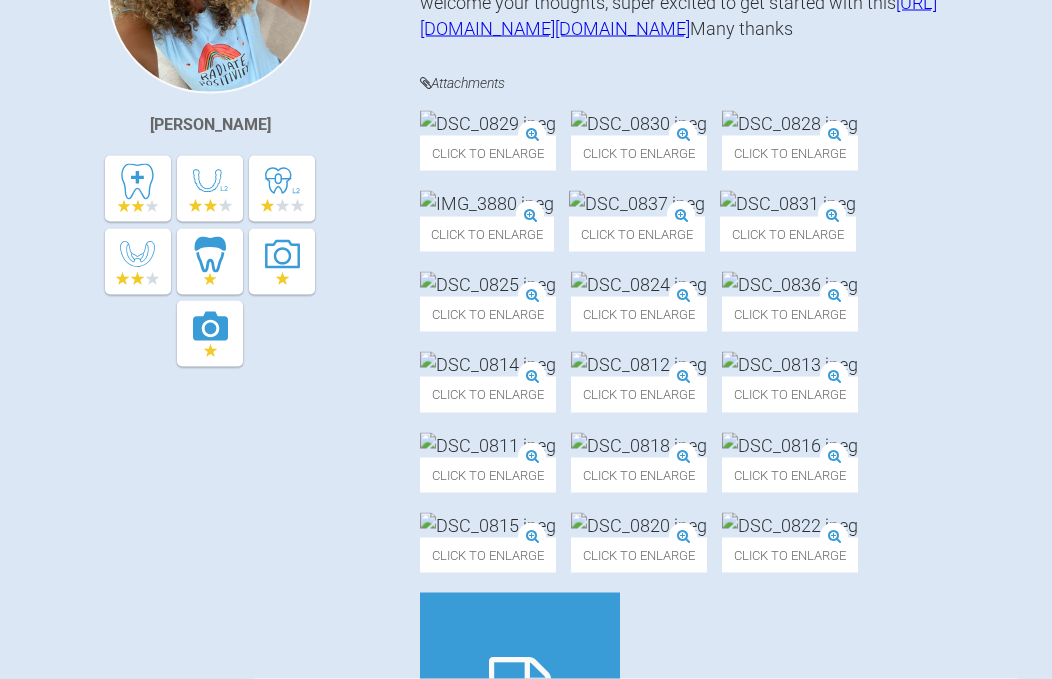 scroll, scrollTop: 0, scrollLeft: 0, axis: both 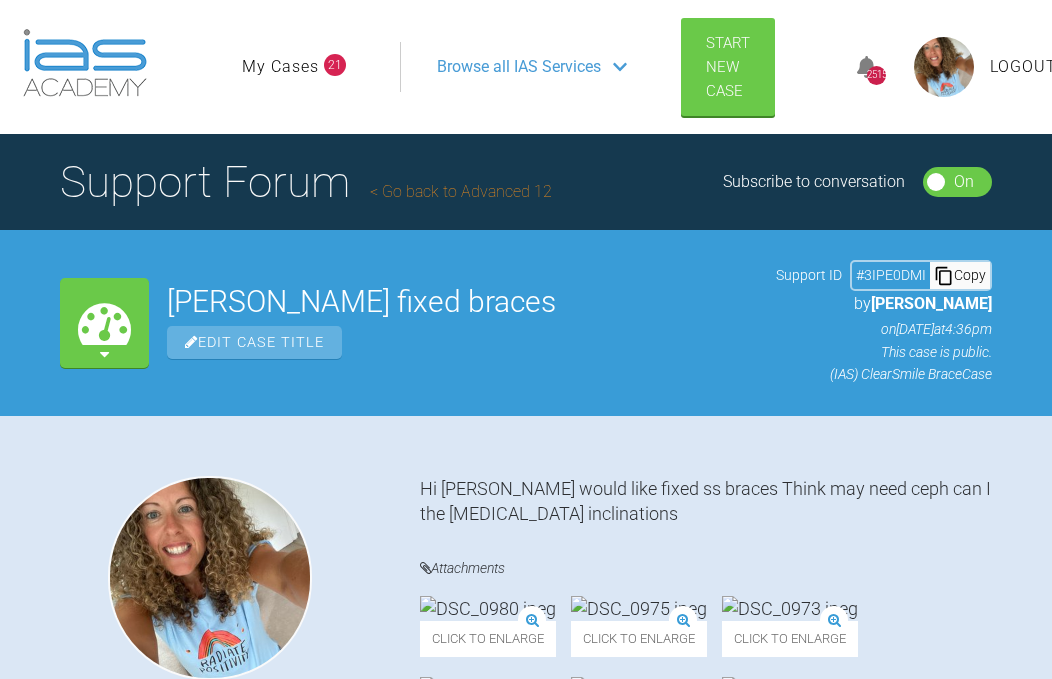 click on "My Cases" at bounding box center (280, 67) 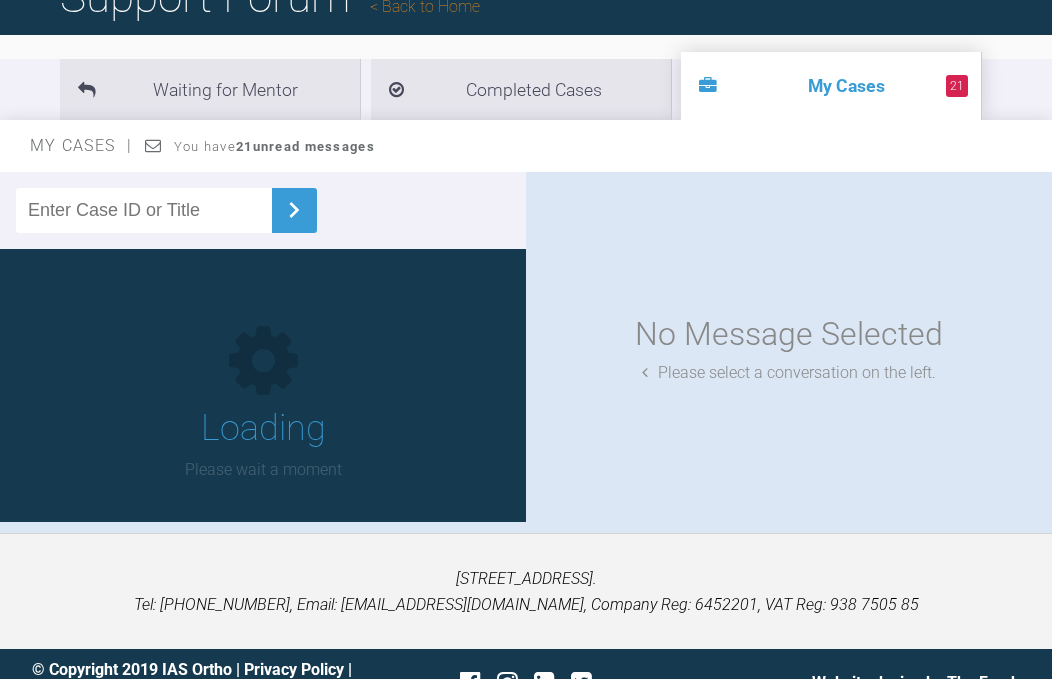 scroll, scrollTop: 220, scrollLeft: 0, axis: vertical 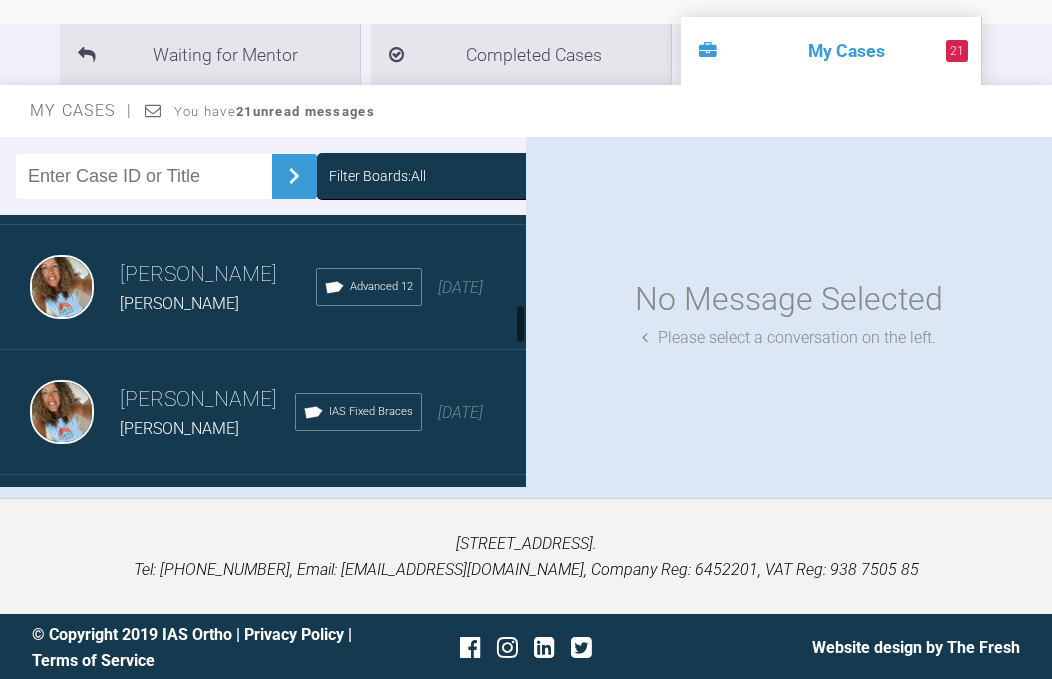 click on "Advanced 12" at bounding box center [369, 287] 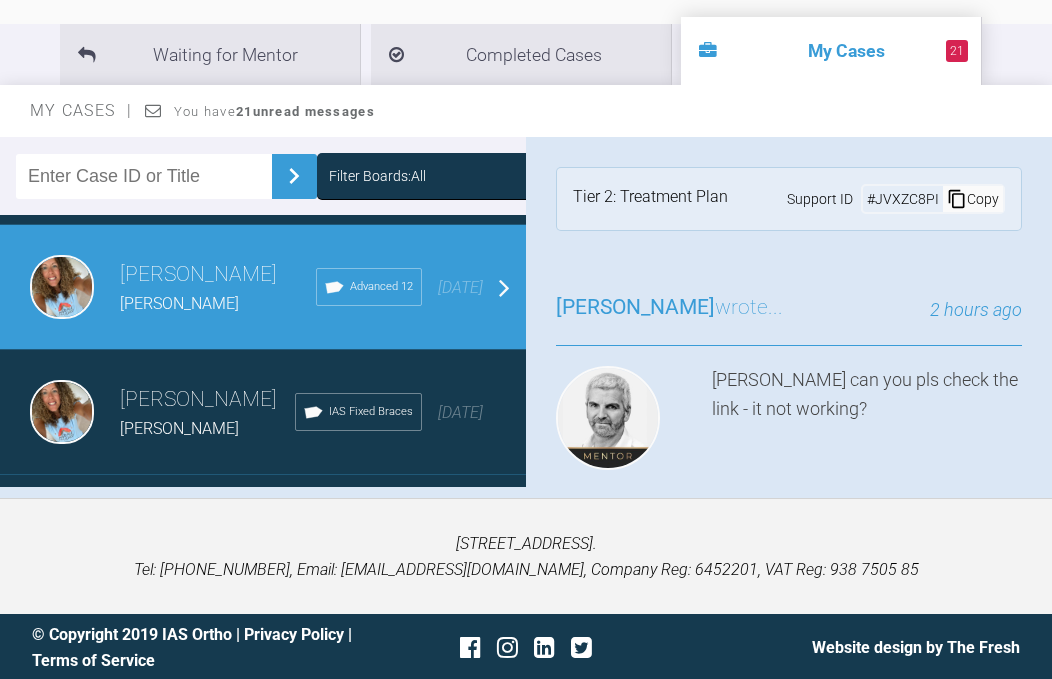 click on "Reply" at bounding box center [649, 536] 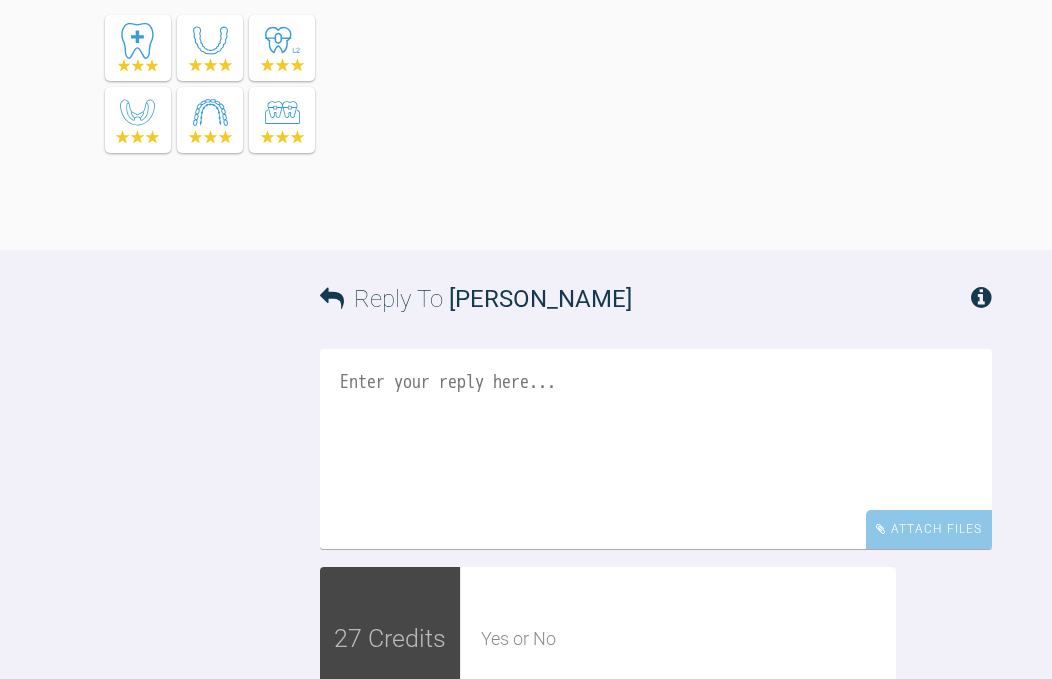 scroll, scrollTop: 6847, scrollLeft: 0, axis: vertical 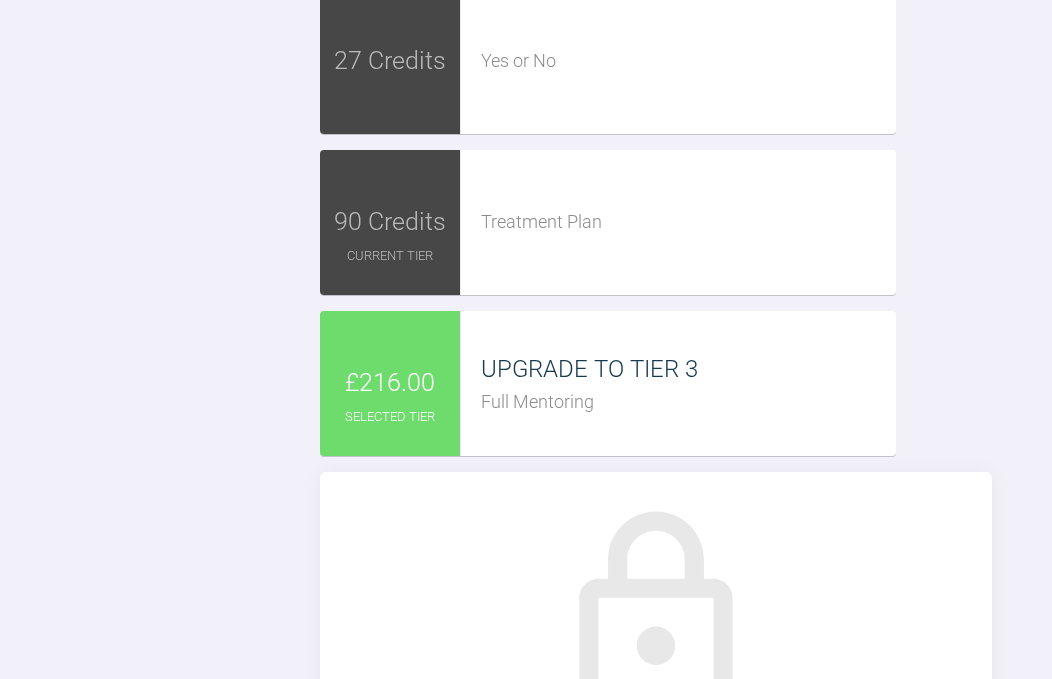 click at bounding box center [656, -129] 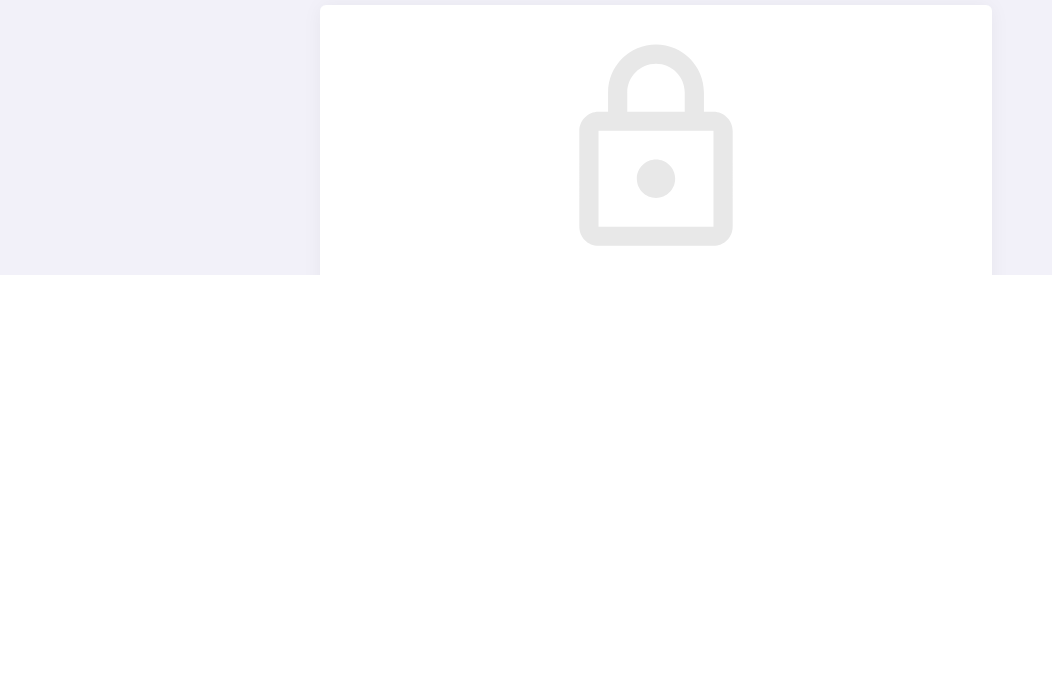type on "[URL][DOMAIN_NAME][DOMAIN_NAME]" 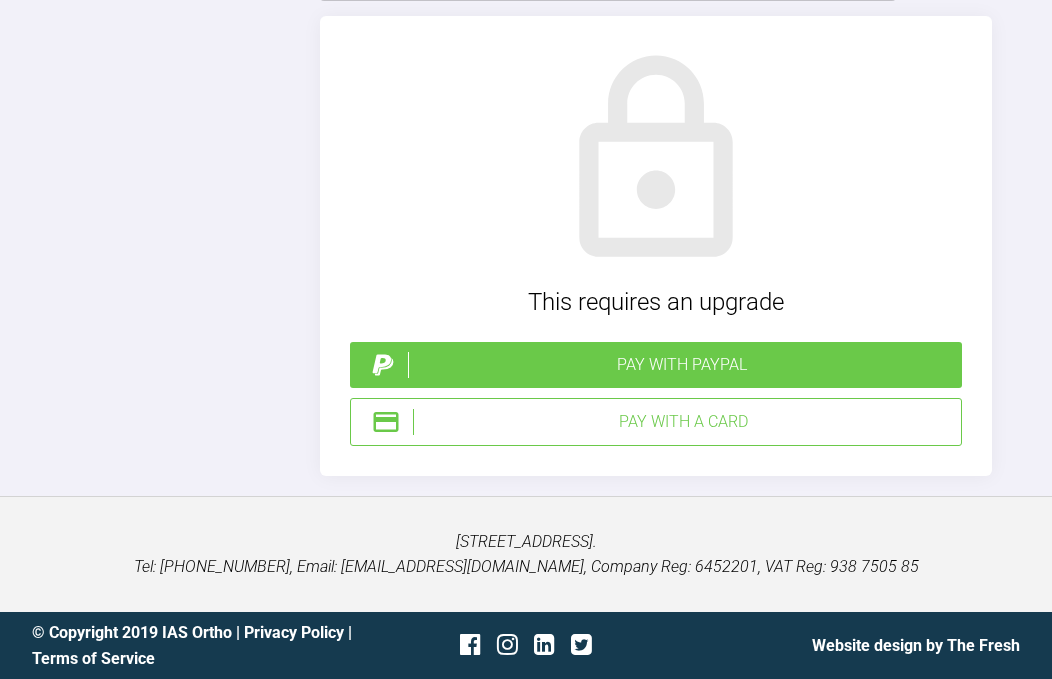 click on "Pay with PayPal" at bounding box center [681, 365] 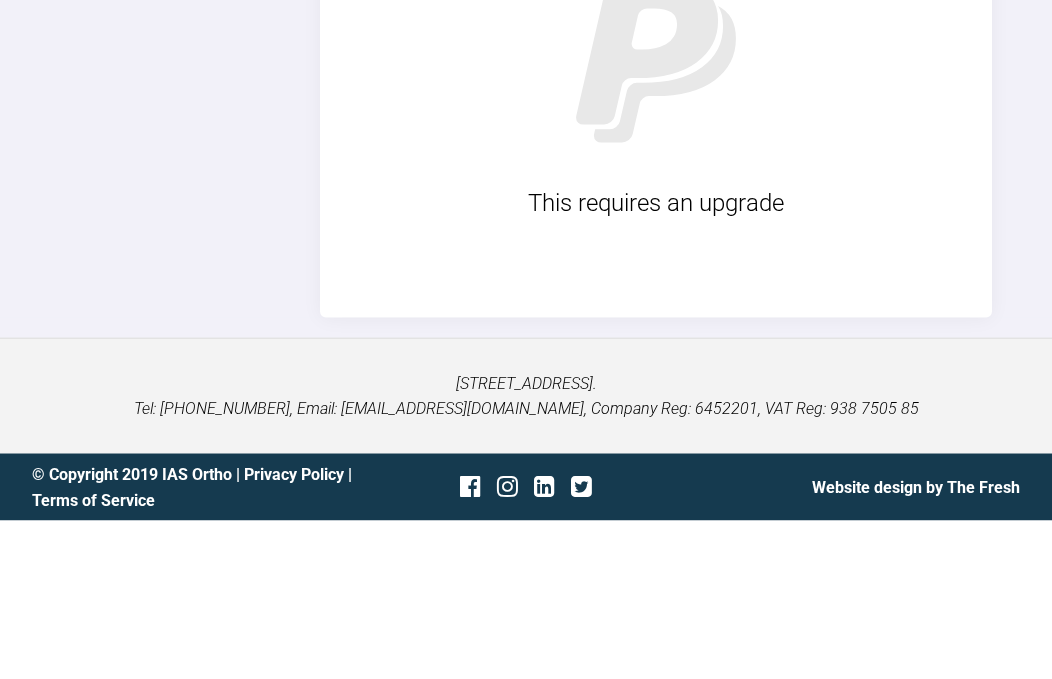 scroll, scrollTop: 7661, scrollLeft: 0, axis: vertical 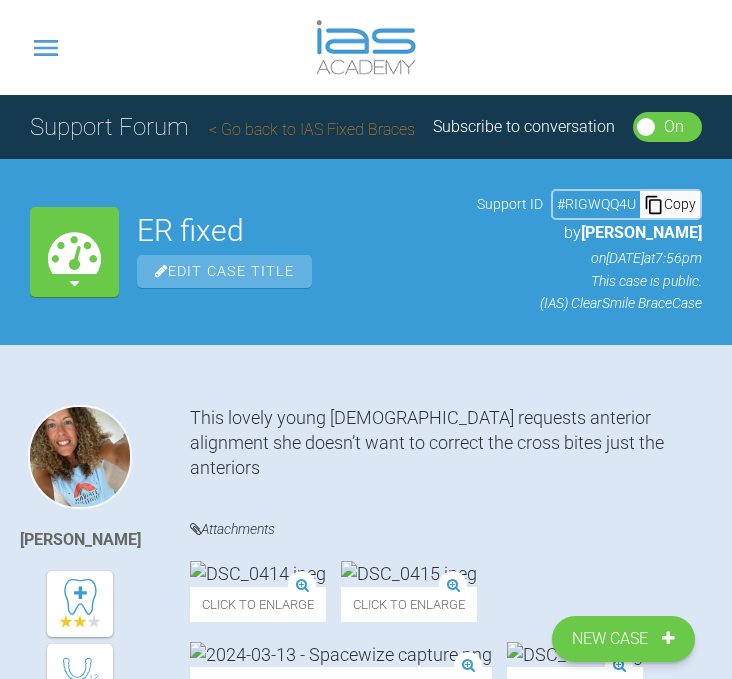 click on "Go back to IAS Fixed Braces" at bounding box center [312, 129] 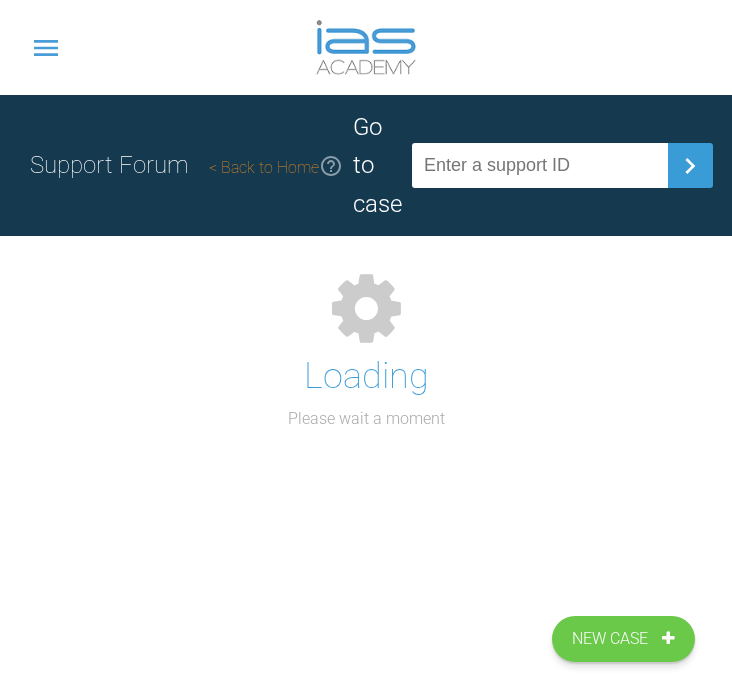 click on "Support Forum  Back to Home Go to case" at bounding box center (366, 165) 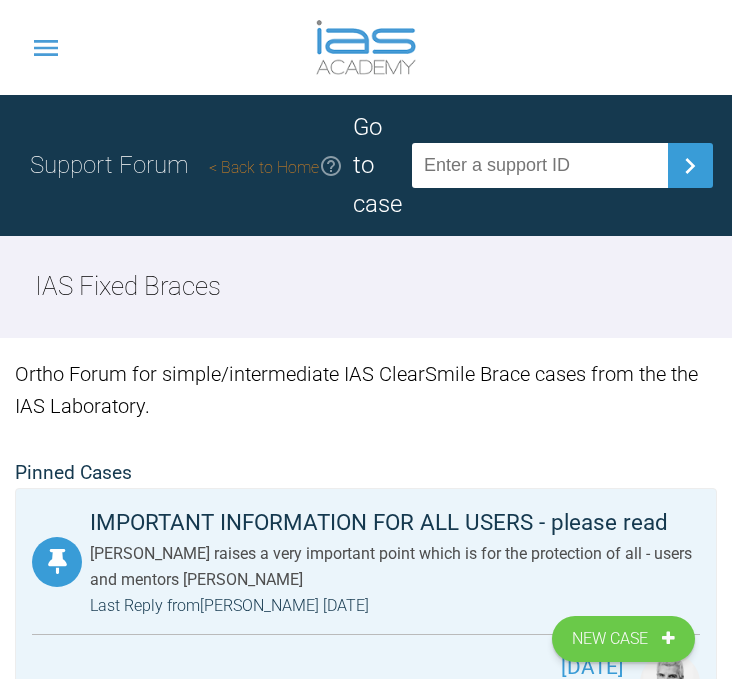 scroll, scrollTop: 40, scrollLeft: 0, axis: vertical 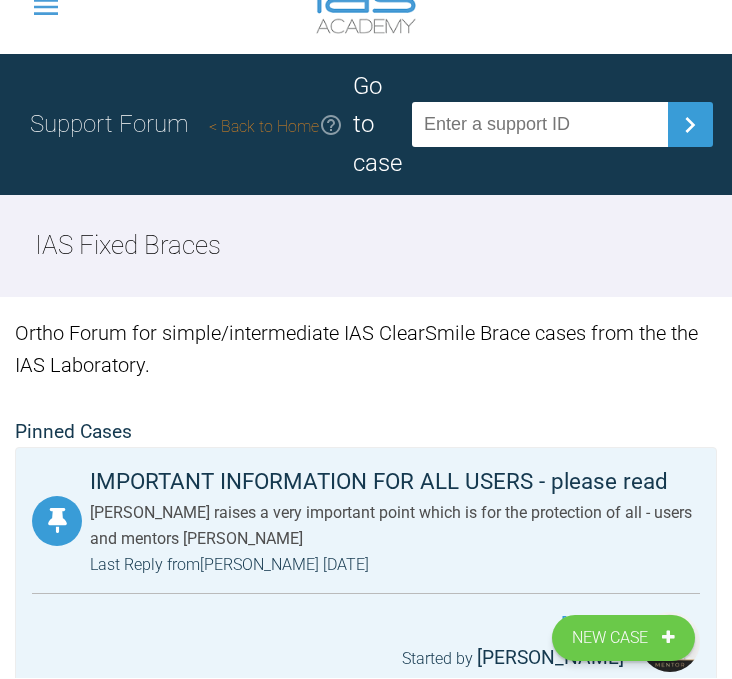 click 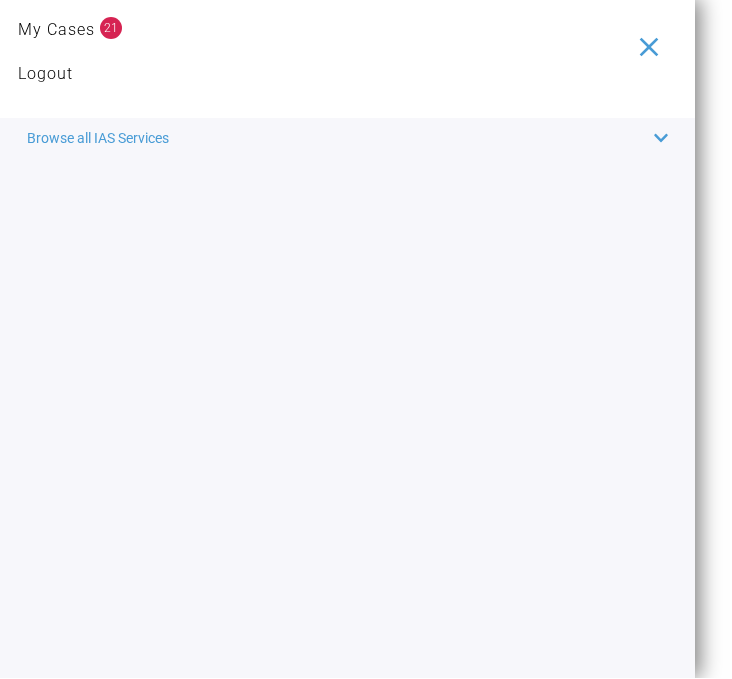 scroll, scrollTop: 41, scrollLeft: 0, axis: vertical 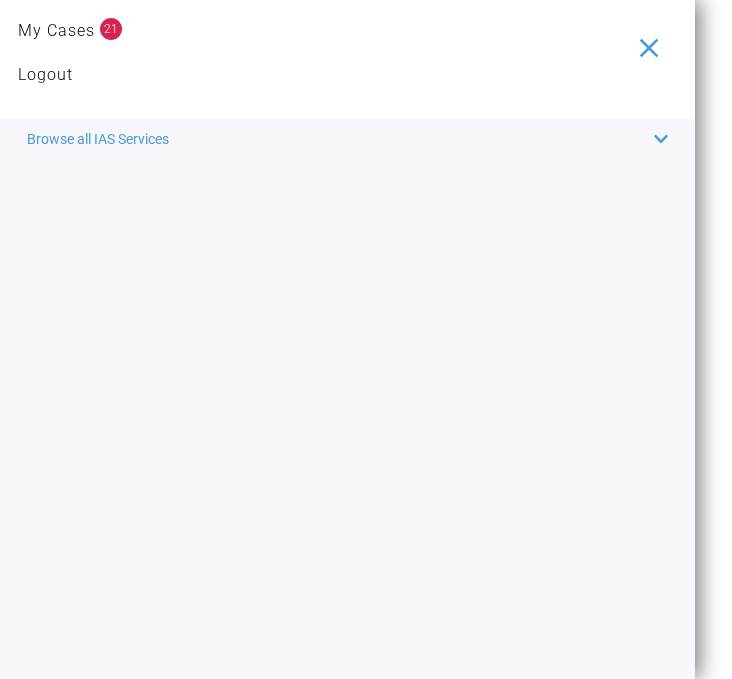 click on "Browse all IAS Services" at bounding box center [98, 139] 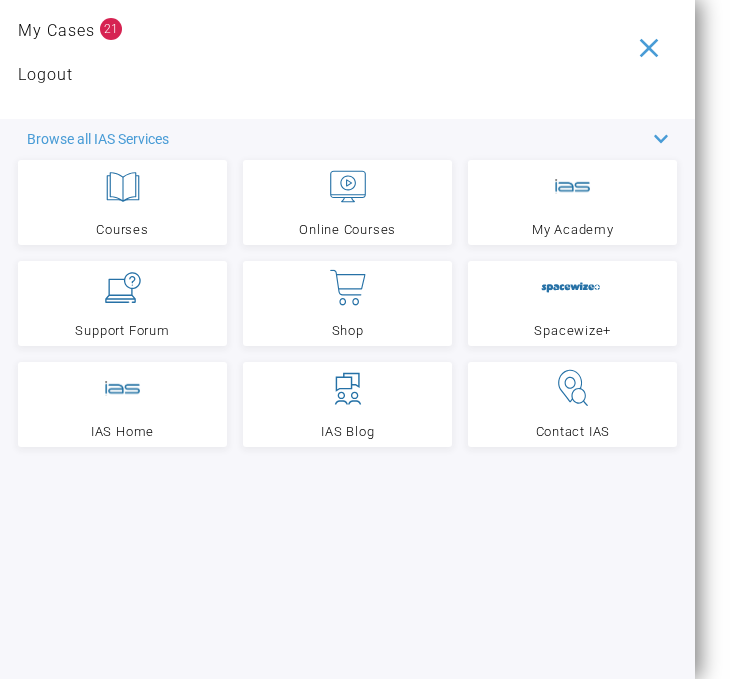 click on "Support Forum" at bounding box center (122, 303) 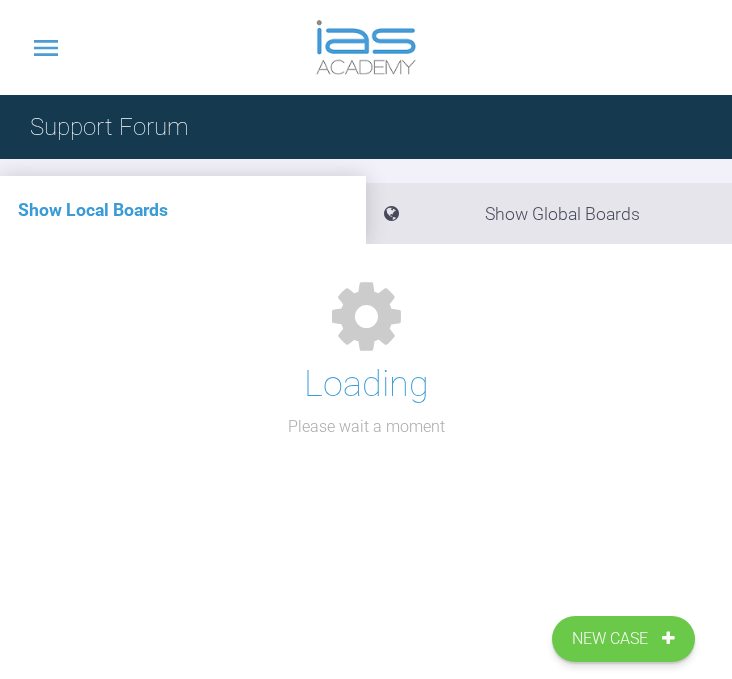 scroll, scrollTop: 0, scrollLeft: 0, axis: both 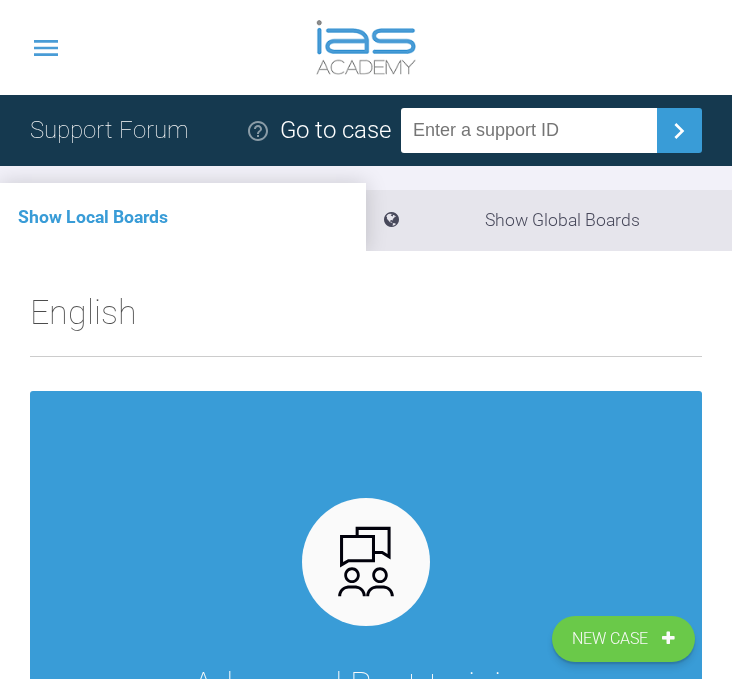 click 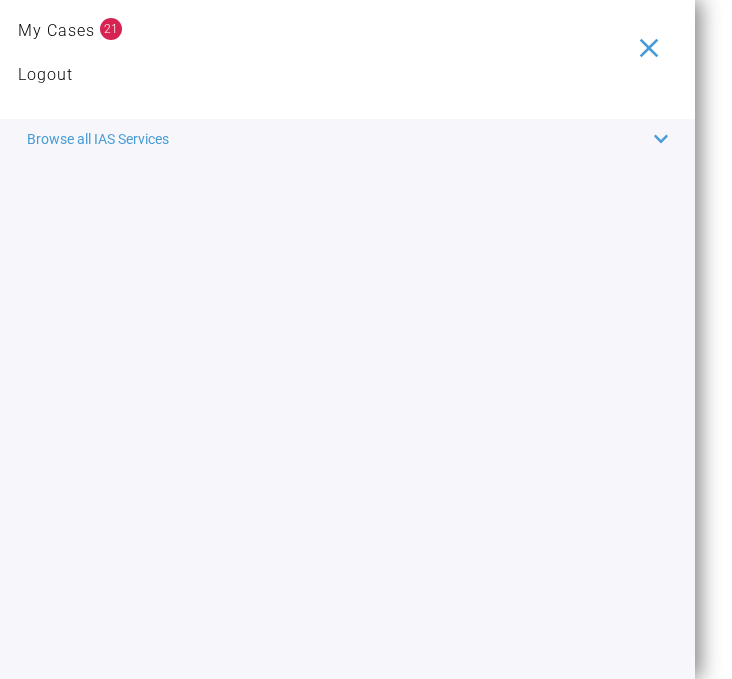 click on "My Cases" at bounding box center (56, 31) 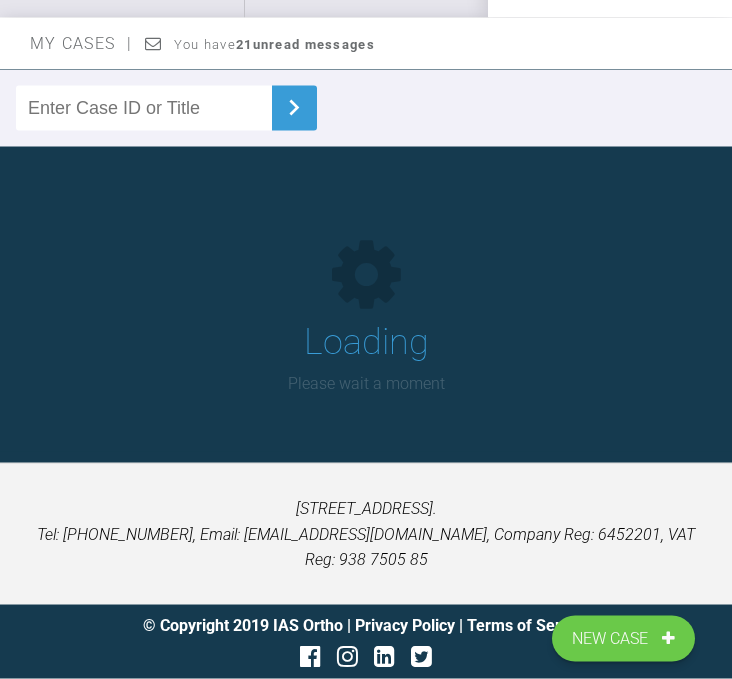 scroll, scrollTop: 219, scrollLeft: 0, axis: vertical 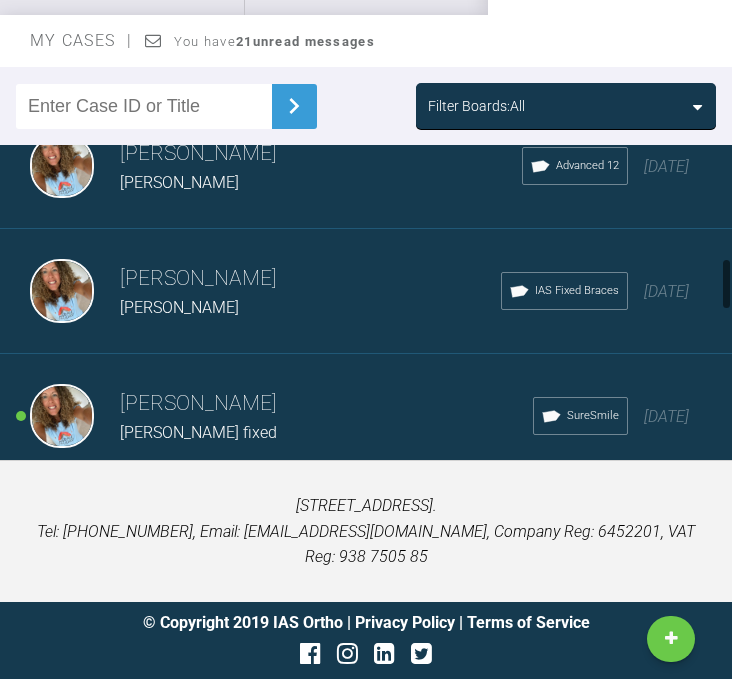 click on "Advanced 12" at bounding box center [575, 166] 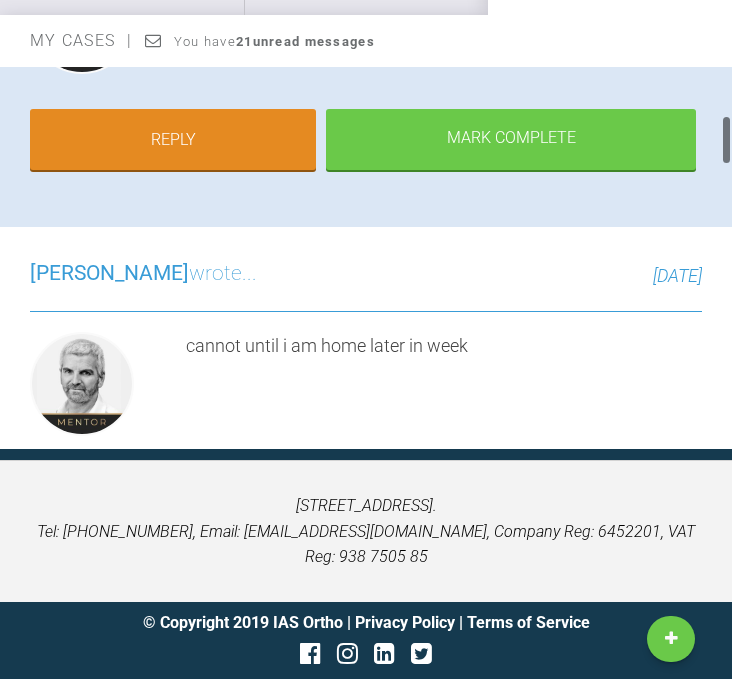 scroll, scrollTop: 404, scrollLeft: 0, axis: vertical 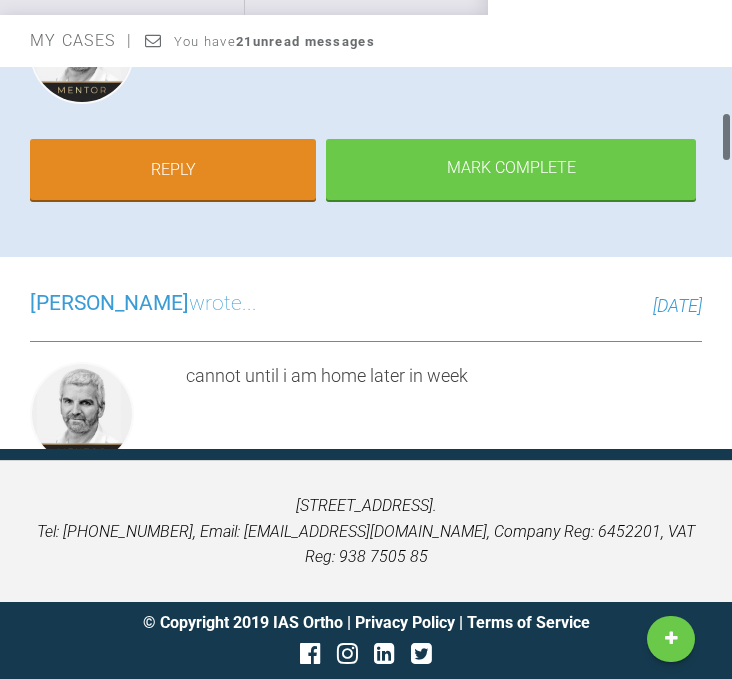 click on "Reply" at bounding box center [173, 170] 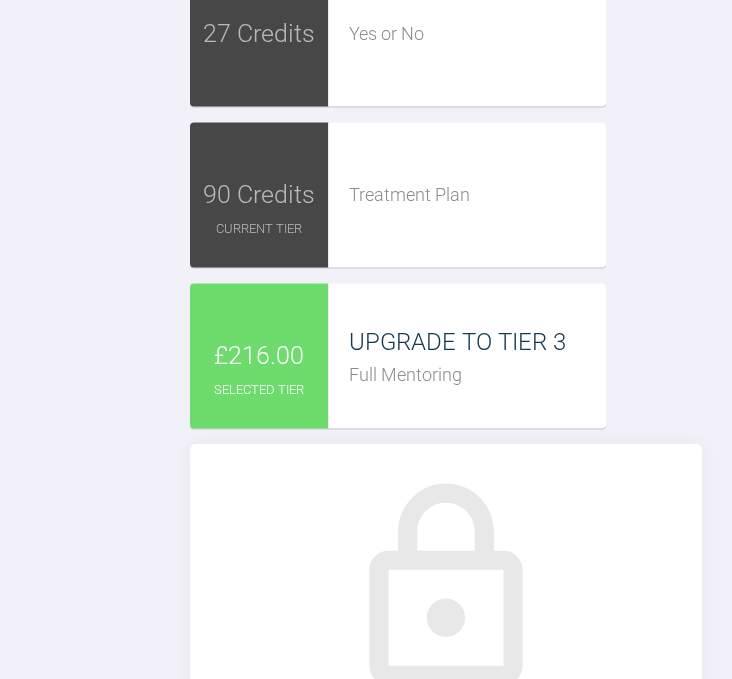 scroll, scrollTop: 8470, scrollLeft: 0, axis: vertical 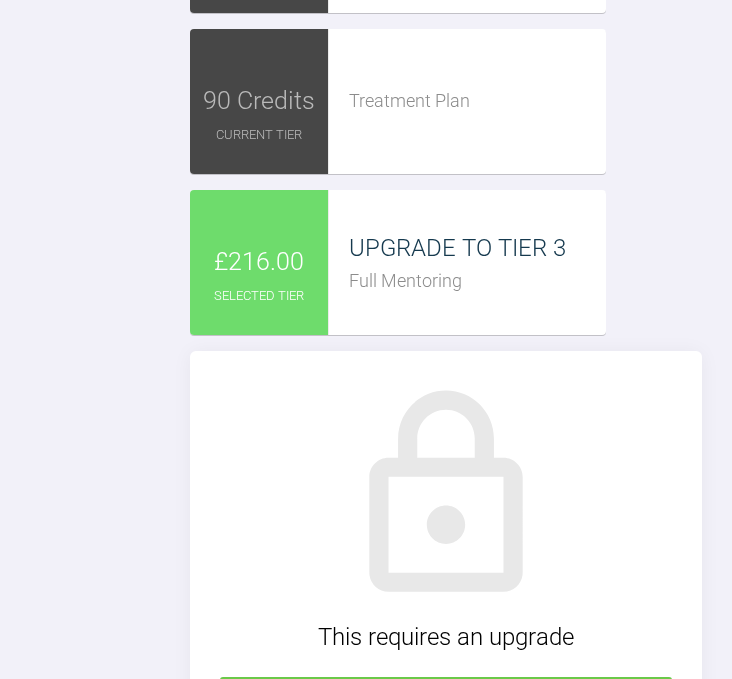 click at bounding box center [446, -250] 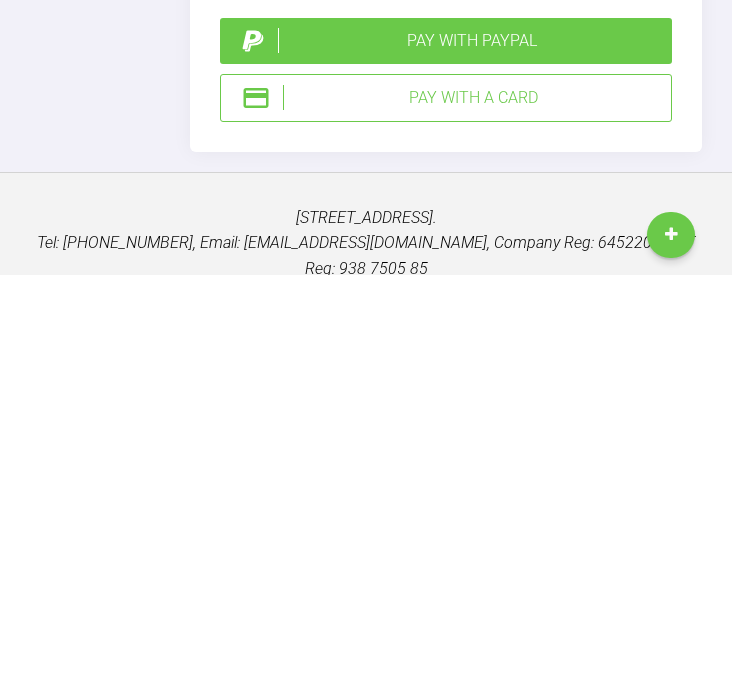 type on "https://iaslab.co.uk/OnyxTest/Viewer/main.html?mlink=https://iaslab.co.uk/OnyxTest/Client5070/117503/FD6121150B294C39AD1309A8EBAF3886.iiwgl&fg=fff&bg=000&p=SIYWAK" 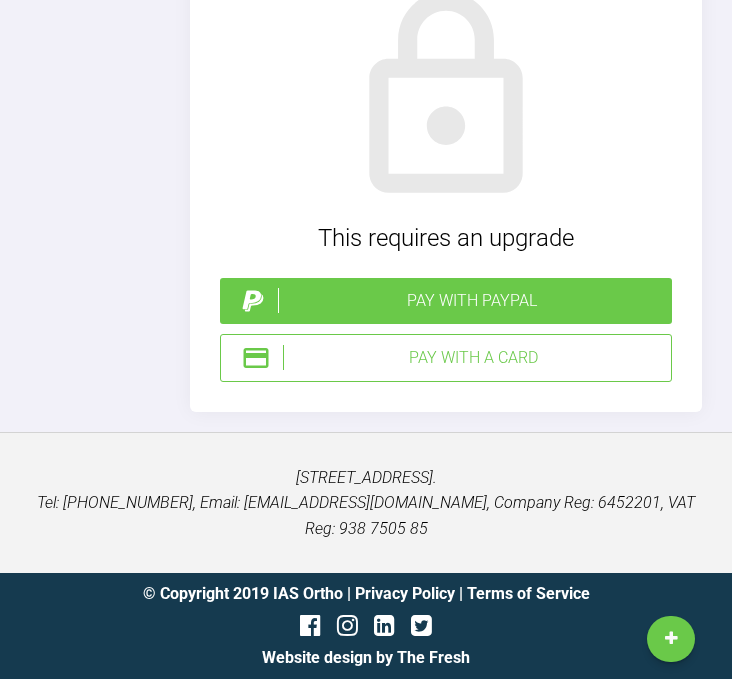 click on "Pay with PayPal" at bounding box center [471, 301] 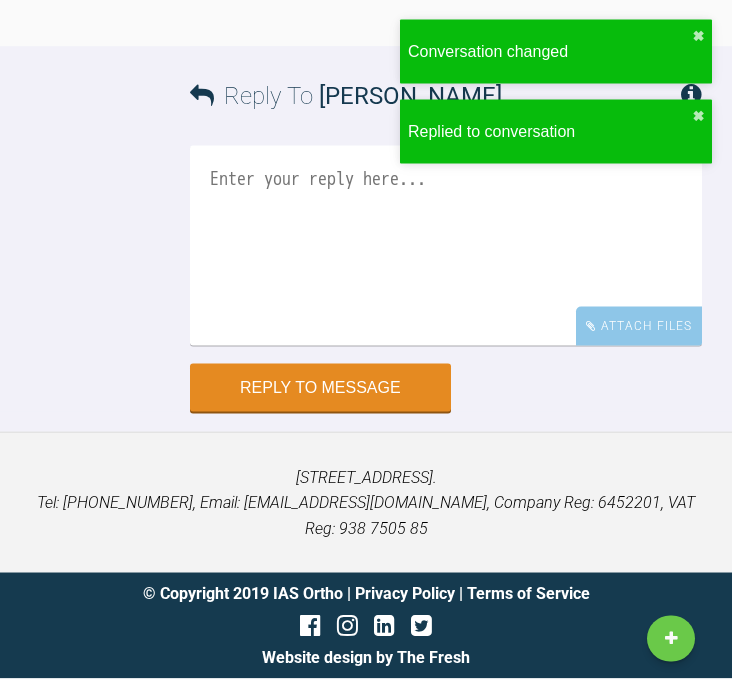 scroll, scrollTop: 9315, scrollLeft: 0, axis: vertical 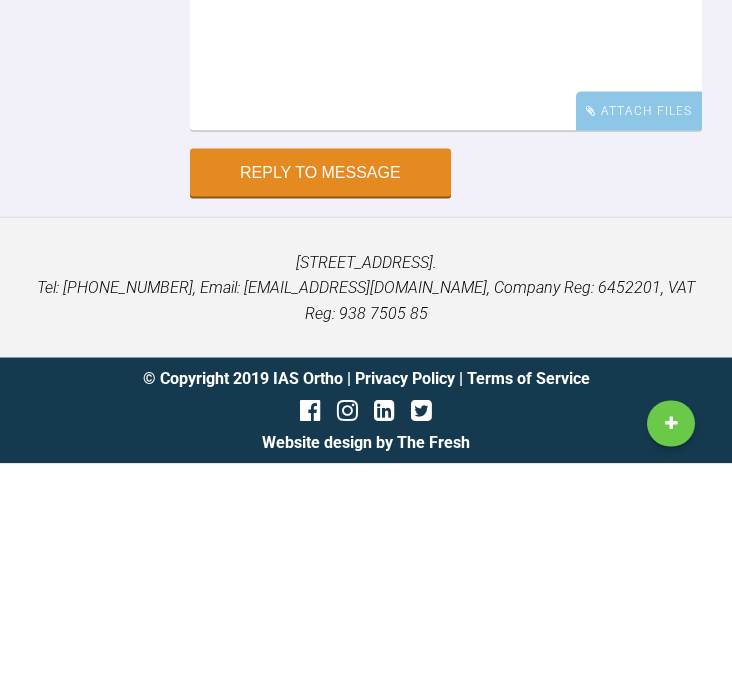 click on "Hopefully this works" at bounding box center (446, 246) 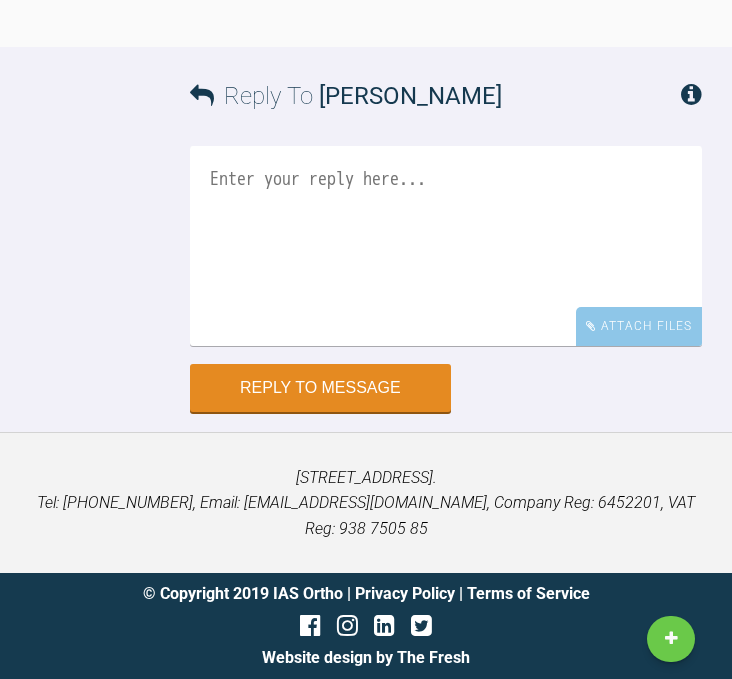scroll, scrollTop: 10397, scrollLeft: 0, axis: vertical 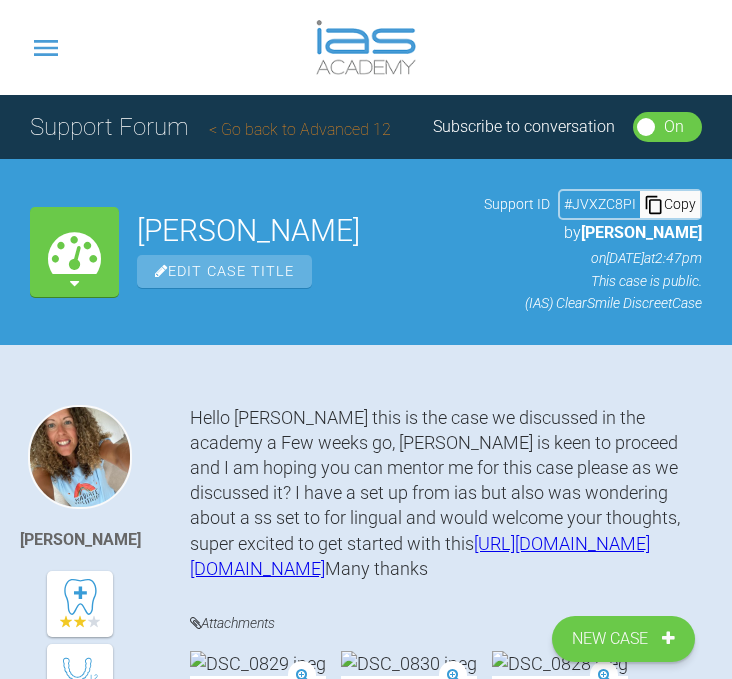 click 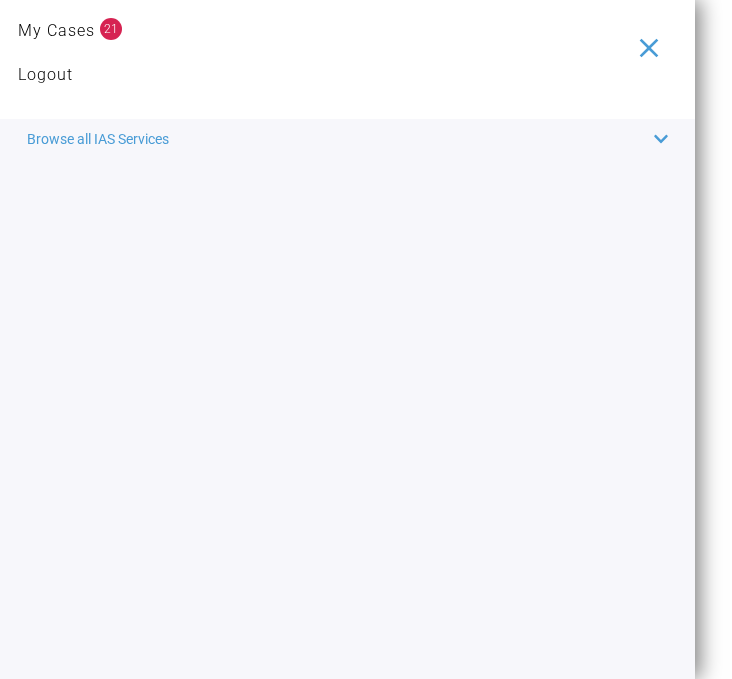 click on "My Cases" at bounding box center (56, 31) 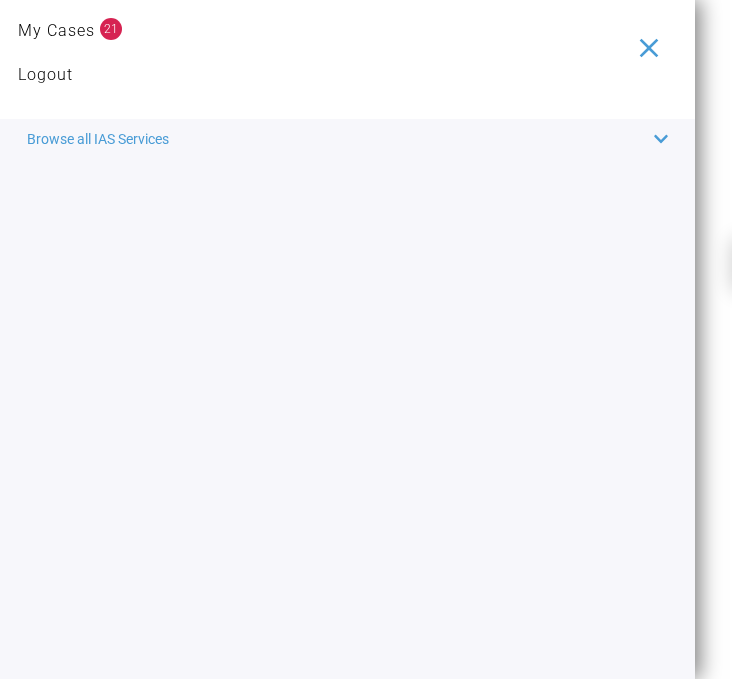 click on "My Cases" at bounding box center [56, 31] 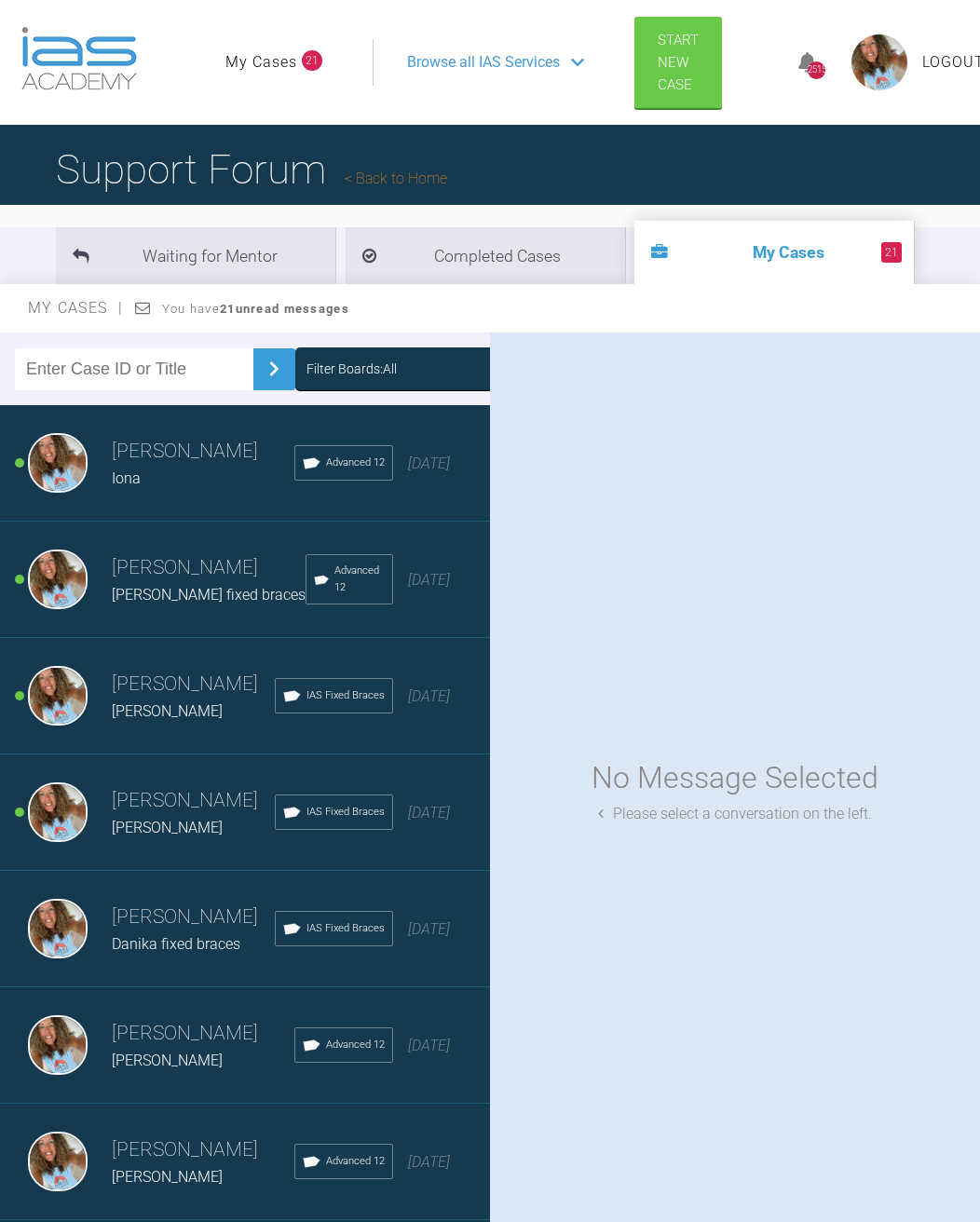 scroll, scrollTop: 0, scrollLeft: 0, axis: both 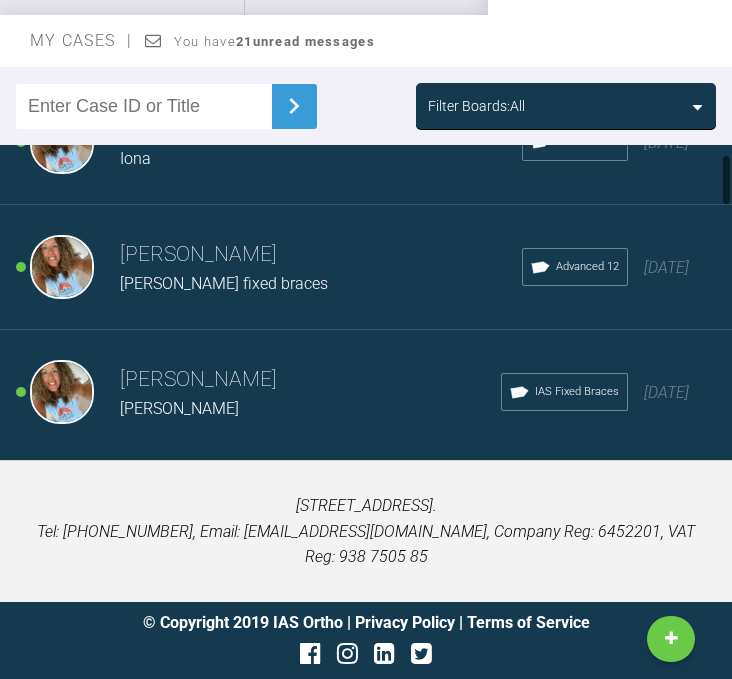 click on "[PERSON_NAME] fixed braces" at bounding box center [224, 283] 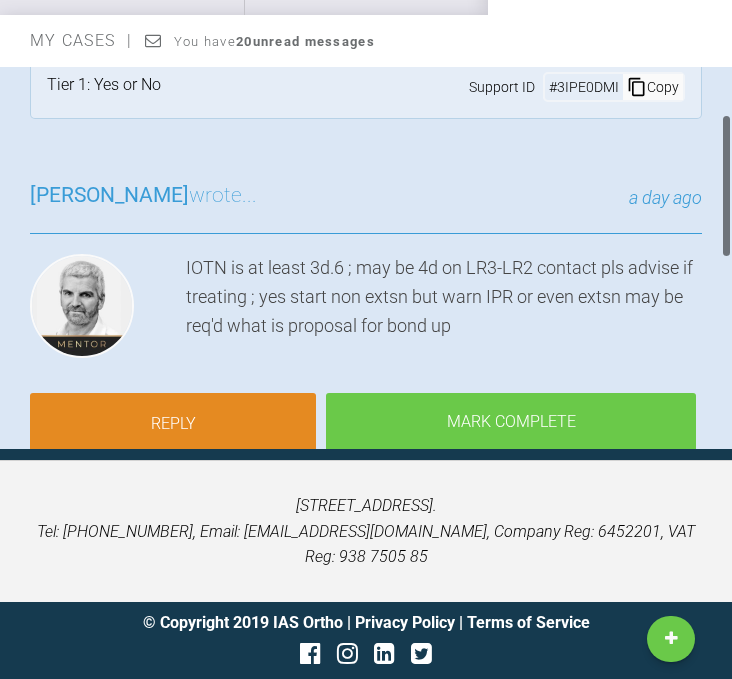 scroll, scrollTop: 151, scrollLeft: 0, axis: vertical 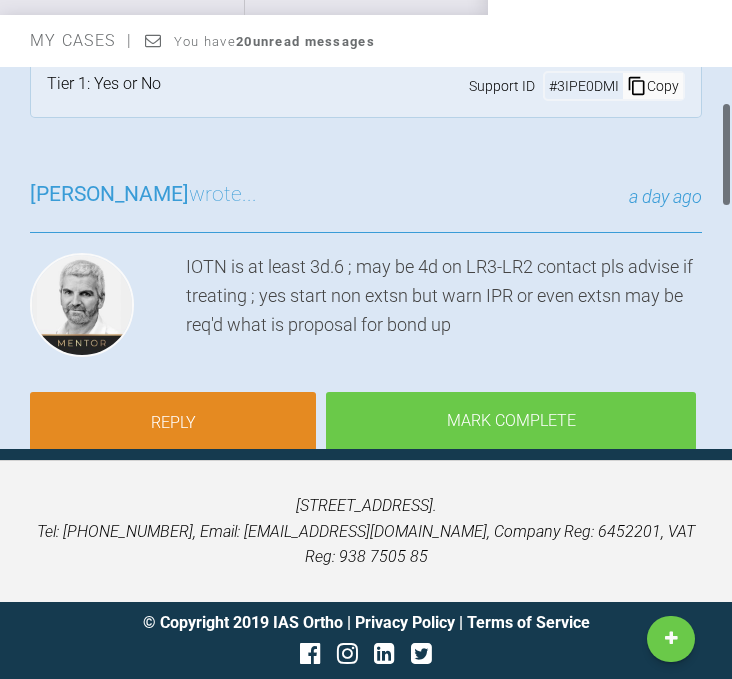 click on "Reply" at bounding box center [173, 423] 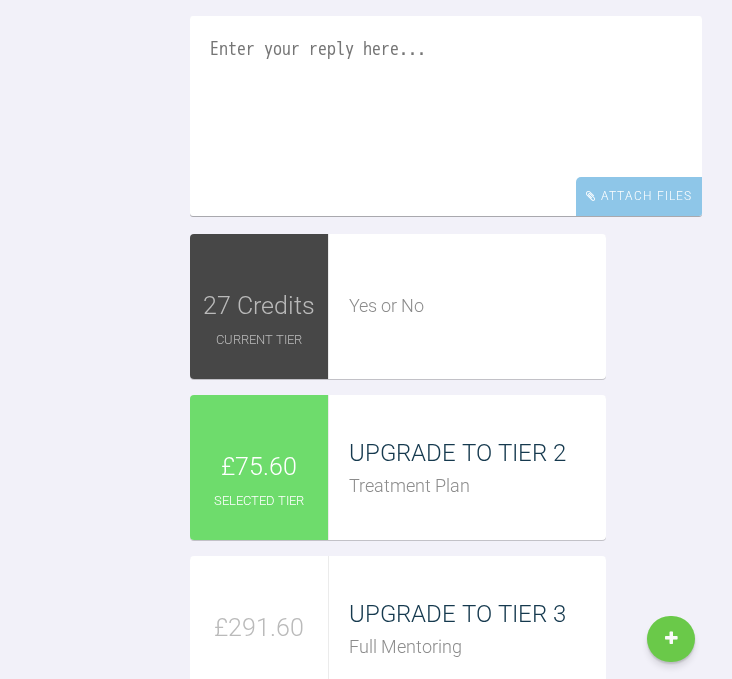 scroll, scrollTop: 3030, scrollLeft: 0, axis: vertical 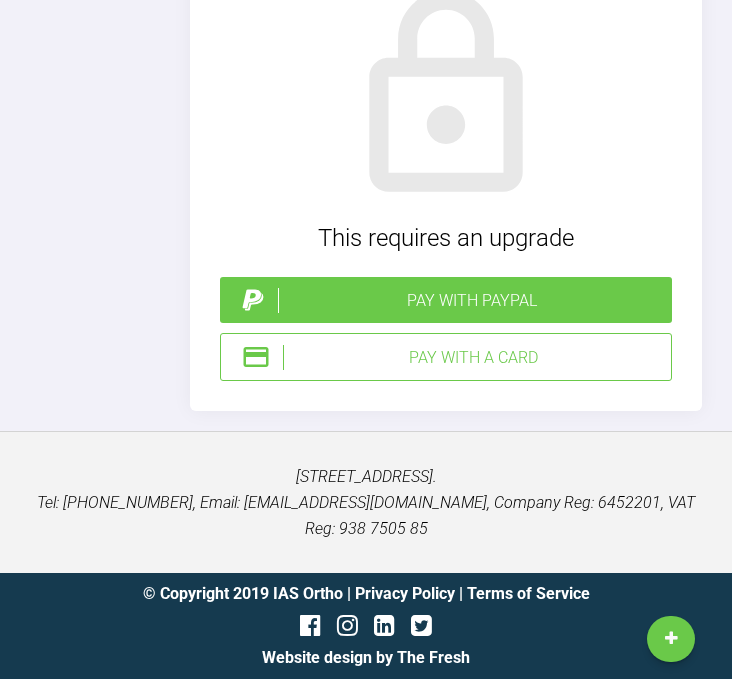 click at bounding box center (446, -650) 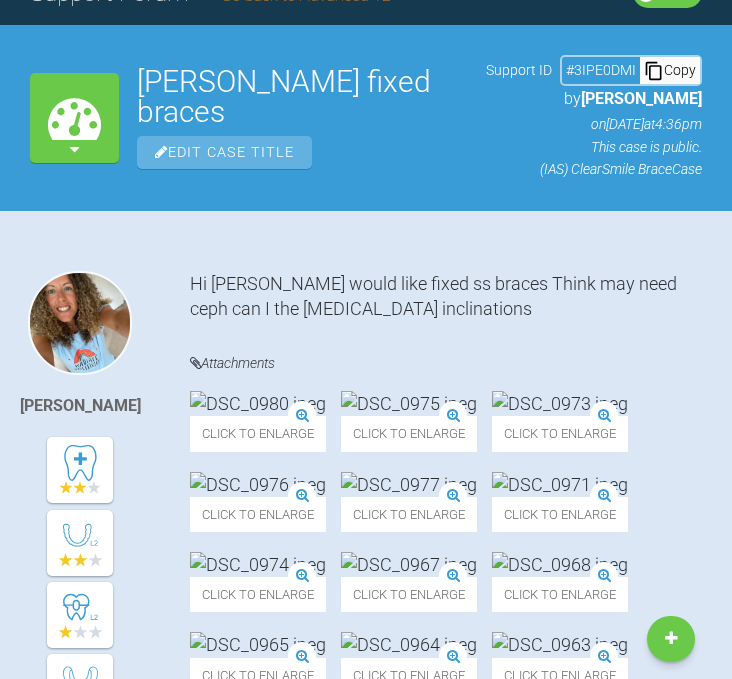 scroll, scrollTop: 0, scrollLeft: 0, axis: both 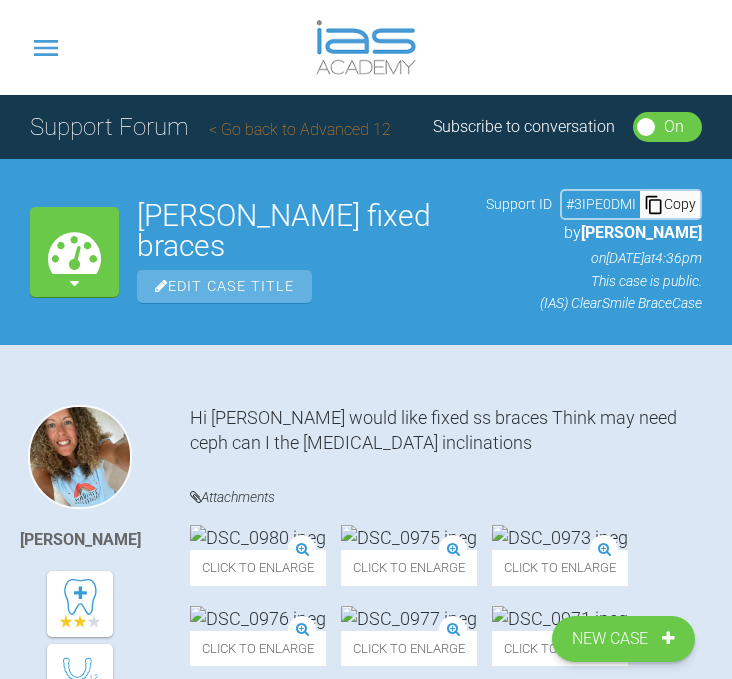 click on "Go back to Advanced 12" at bounding box center (300, 129) 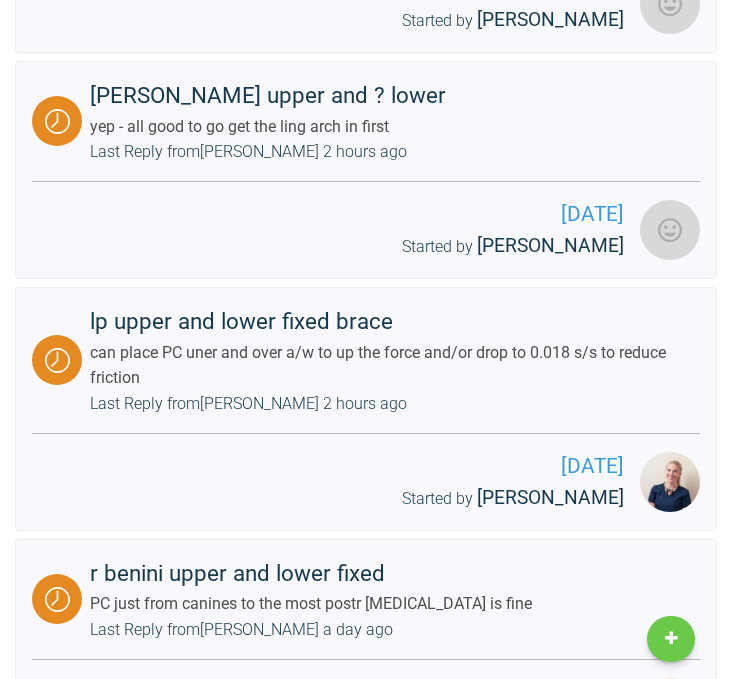 scroll, scrollTop: 2229, scrollLeft: 0, axis: vertical 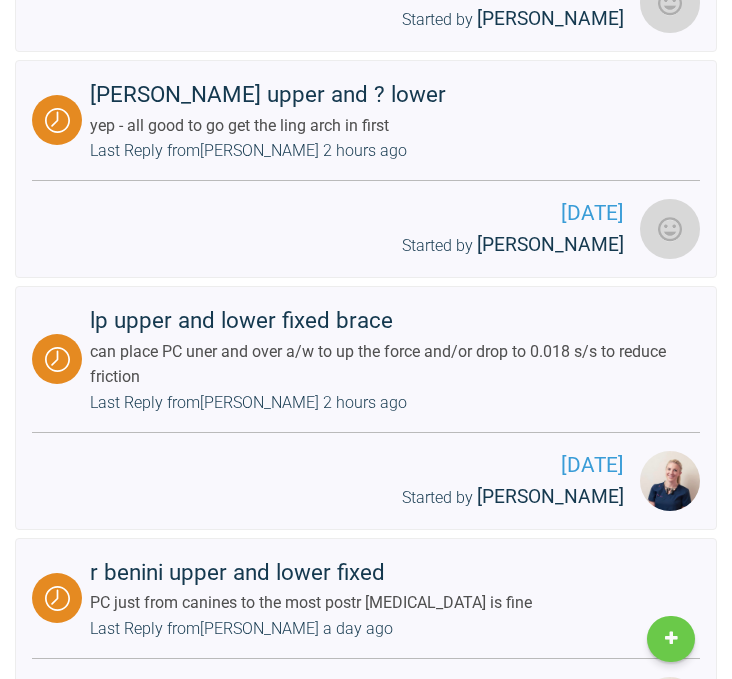 click on "can place PC uner and over a/w to up the force
and/or drop to 0.018 s/s to reduce friction" at bounding box center (391, 364) 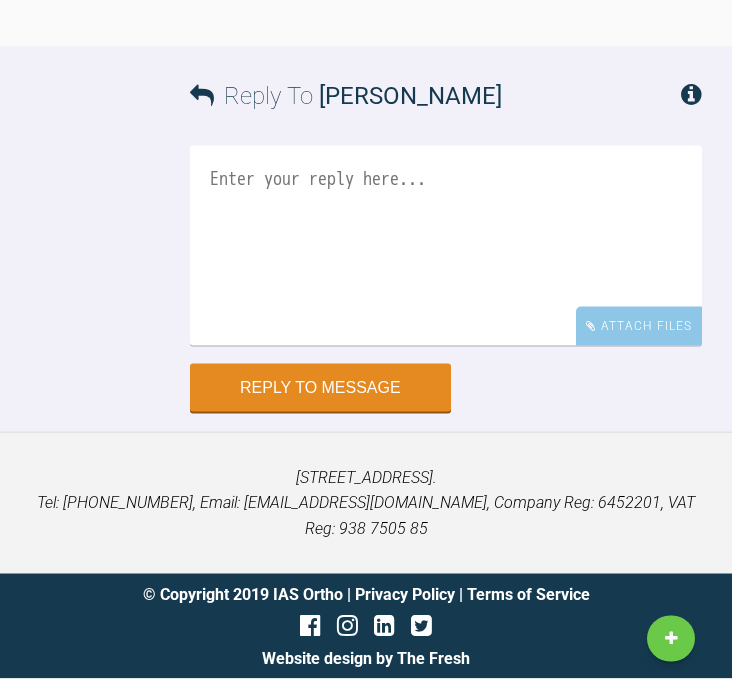 scroll, scrollTop: 26075, scrollLeft: 0, axis: vertical 